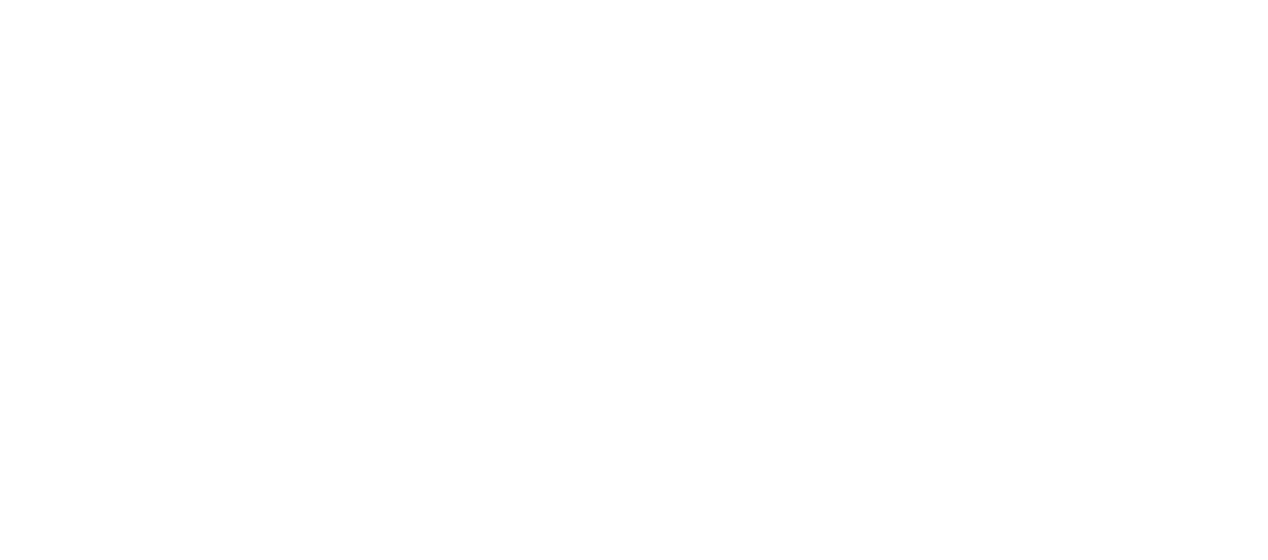 scroll, scrollTop: 0, scrollLeft: 0, axis: both 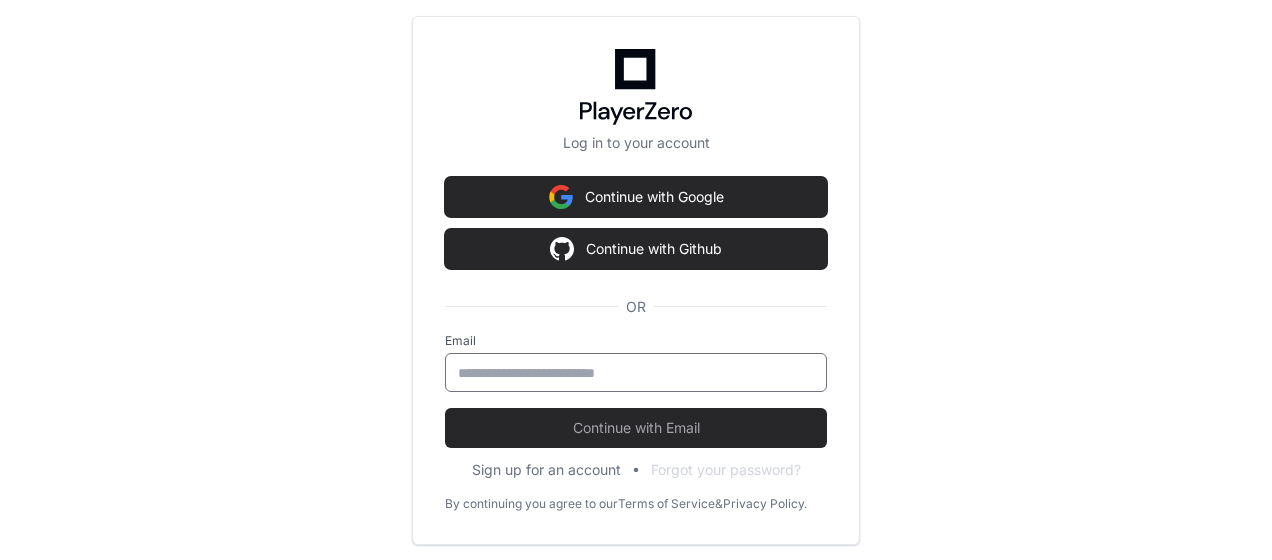 click at bounding box center (636, 373) 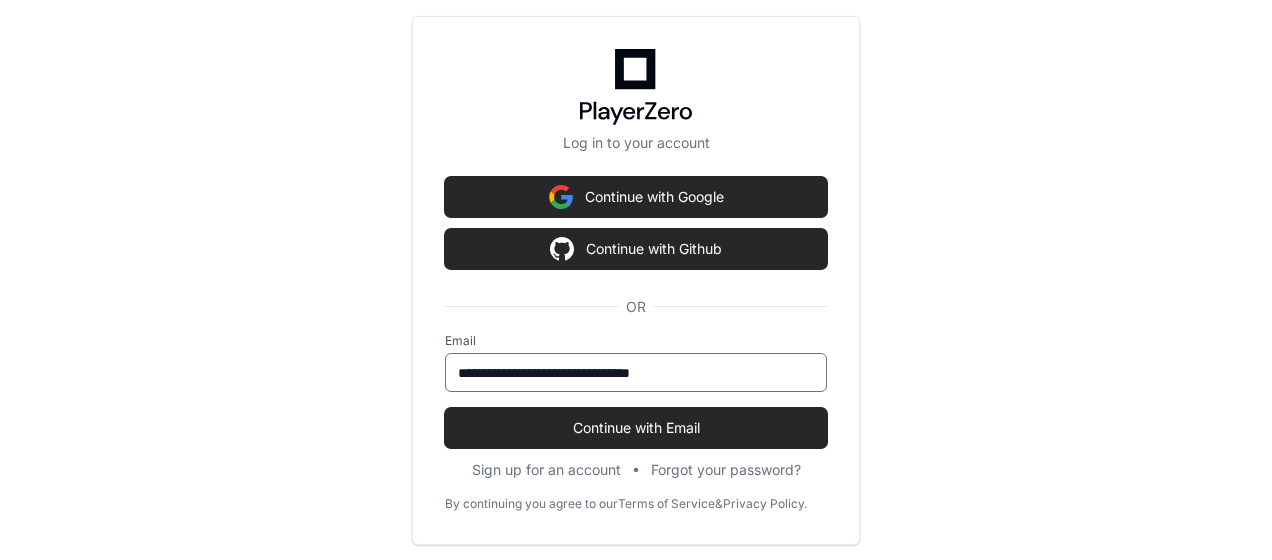 type on "**********" 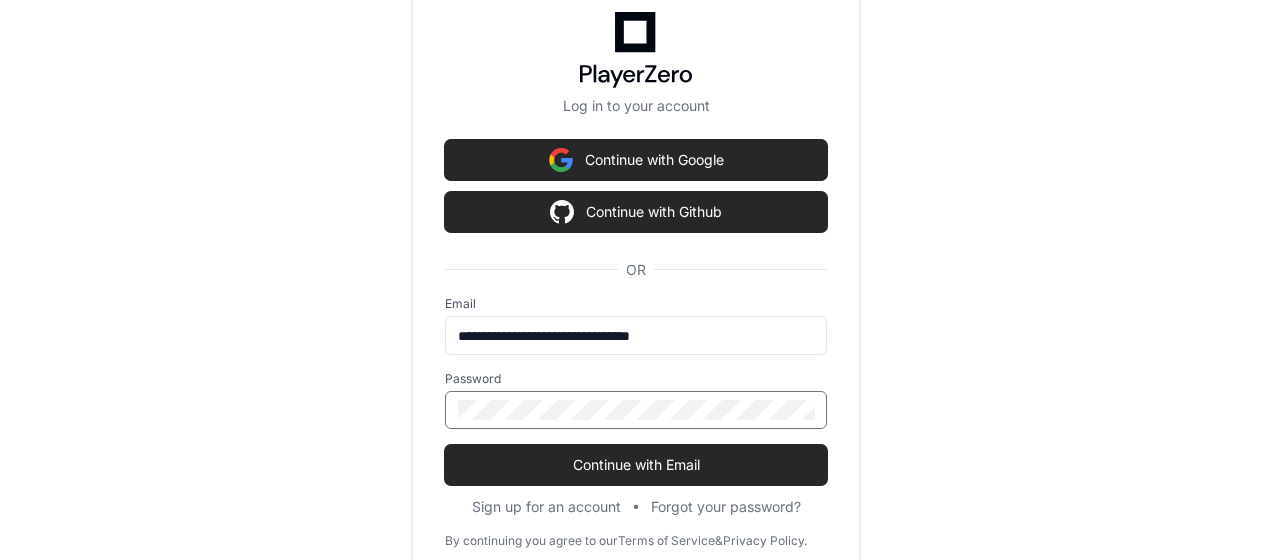 click on "Continue with Email" at bounding box center (636, 465) 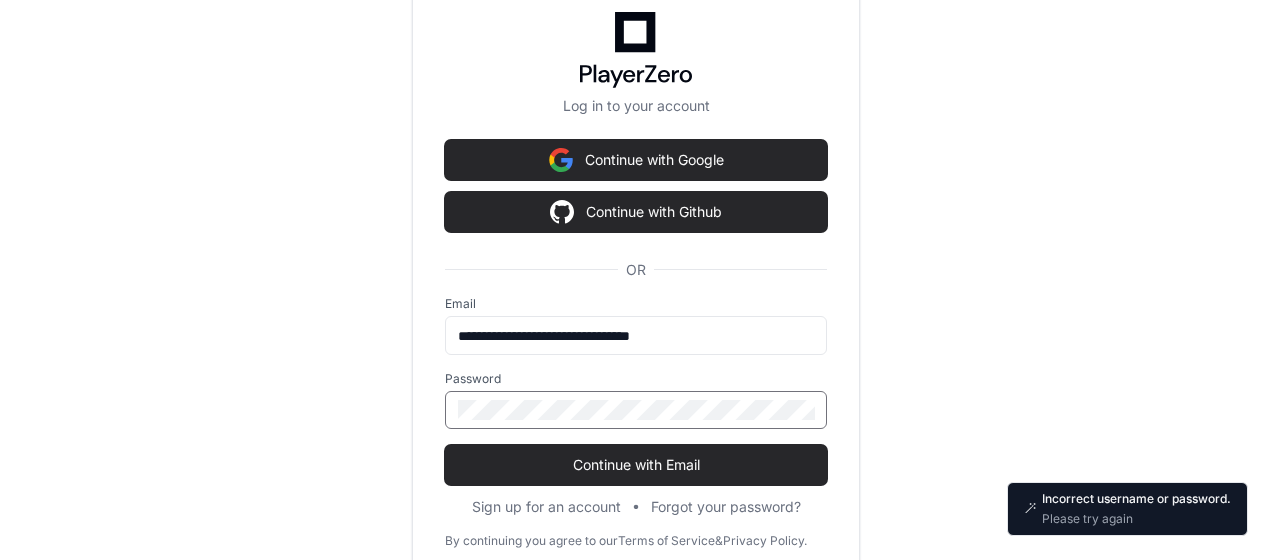 click on "**********" at bounding box center (636, 280) 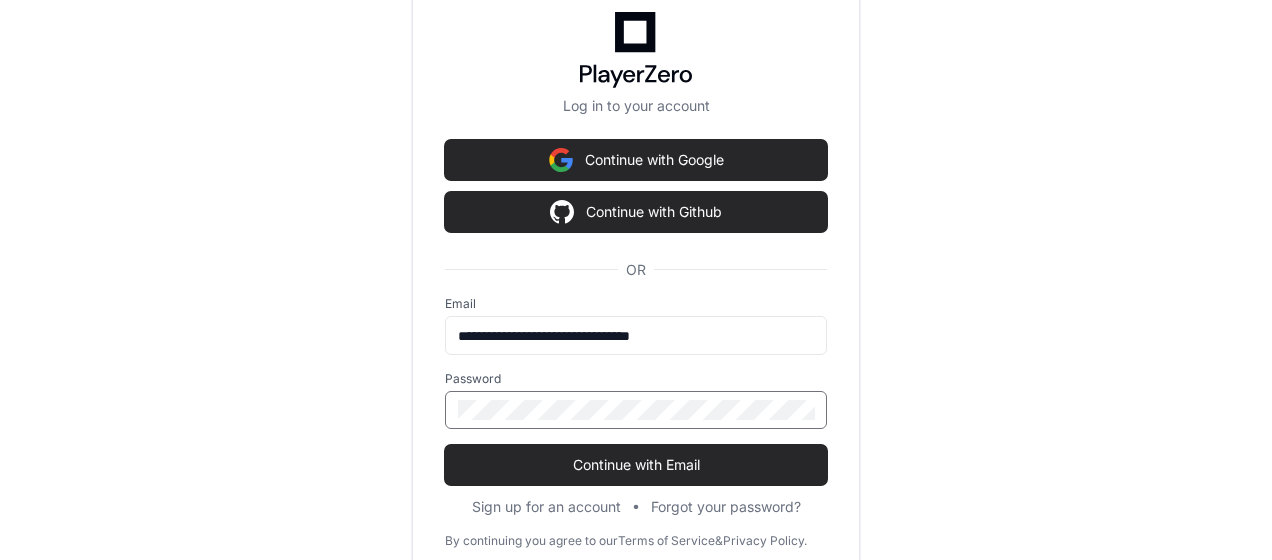 click on "Continue with Email" at bounding box center [636, 465] 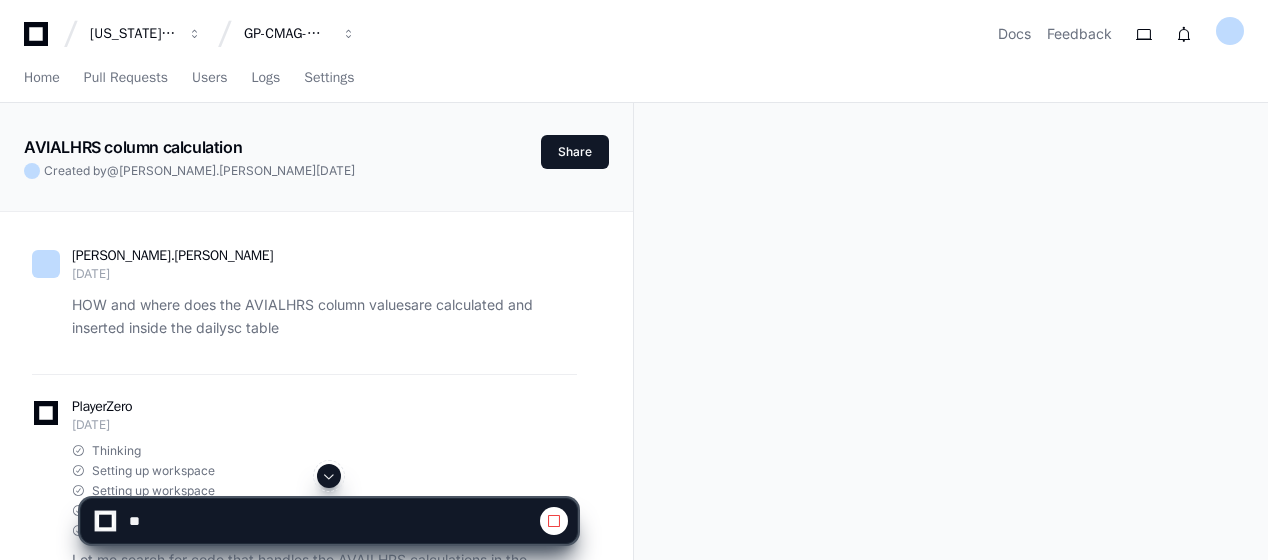 click 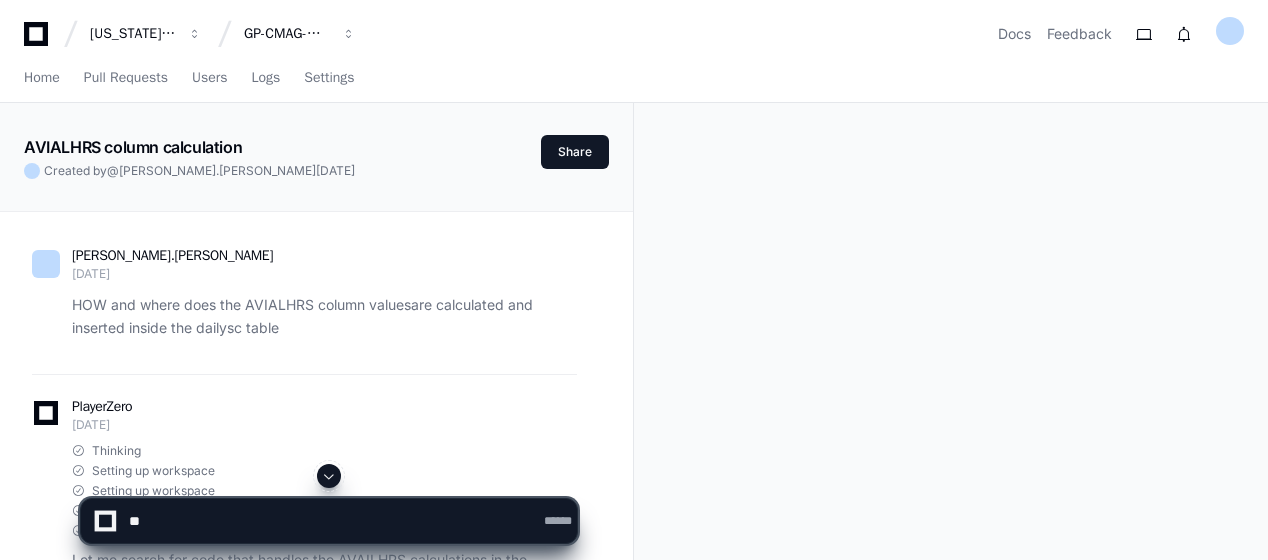 click 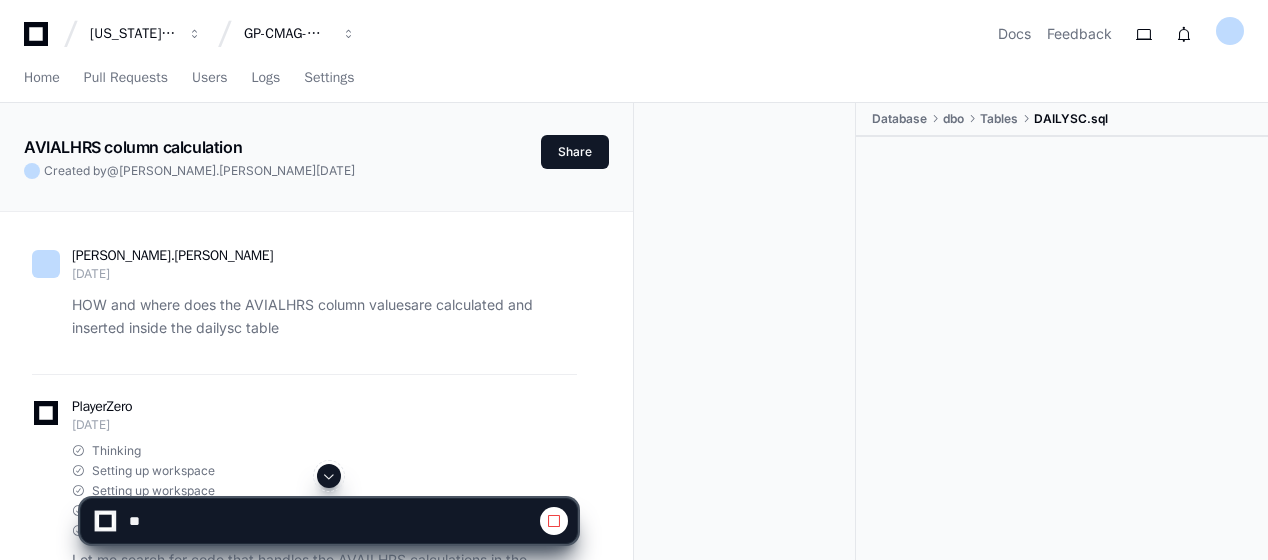 click 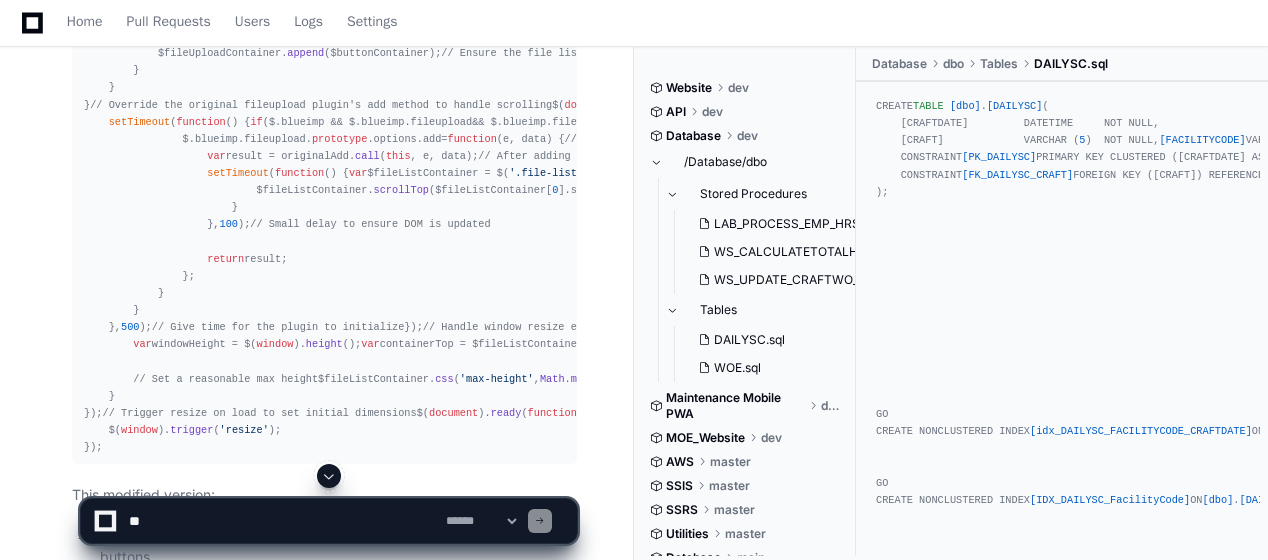 scroll, scrollTop: 57962, scrollLeft: 0, axis: vertical 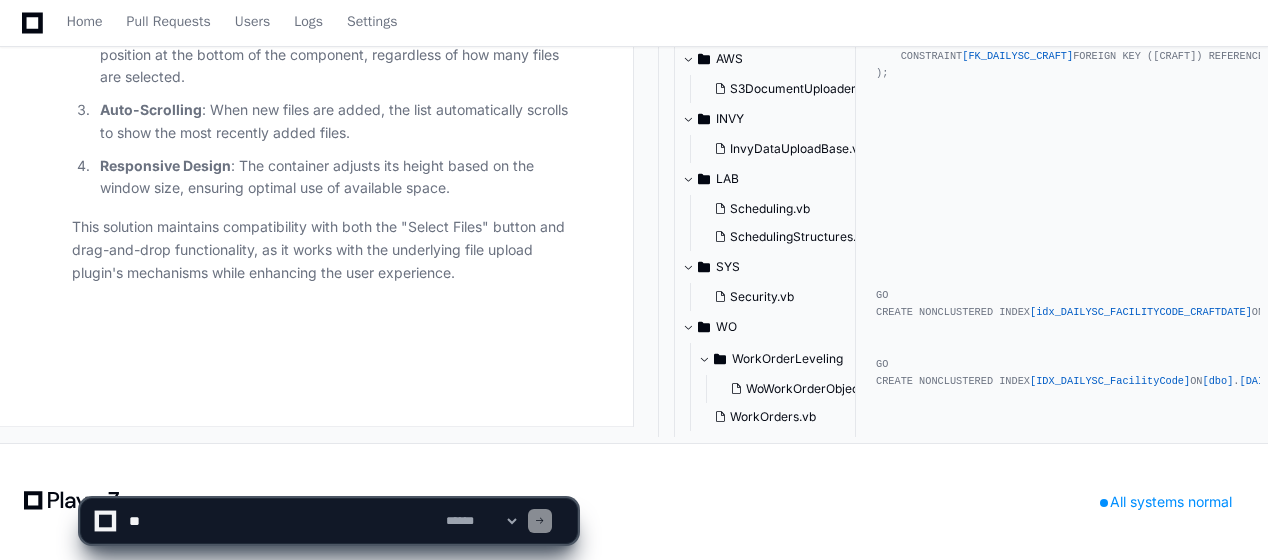 click on "[PERSON_NAME].[PERSON_NAME] [DATE] HOW and where does the AVIALHRS column valuesare calculated and inserted inside the dailysc table
PlayerZero [DATE] Thinking Setting up workspace Setting up workspace Searching: code that calculates or inserts AVAILHRS into DAILYSC table Setting up workspace Let me search for code that handles the AVAILHRS calculations in the DAILYSC table.
LAB_Calculate_Crafts_Hours.sql 1 TIME.sql 2 LAB_PROCESS_EMP_HRS_STD.sql 3 WS_UNSCHED_SCHEDWO_TRAN.sql 4 Based on the code analysis, the AVAILHRS in the DAILYSC table is calculated and updated through several processes:
Initial Calculation:
The primary calculation happens in the  LAB_Calculate_Crafts_Hours  stored procedure 1 , where AVAILHRS is initially populated from employee availability data. The process:
Creates temporary tables to store craft hours and employee availability
Aggregates employee hours by craft and date
Inserts the summed hours into DAILYSC.AVAILHRS" 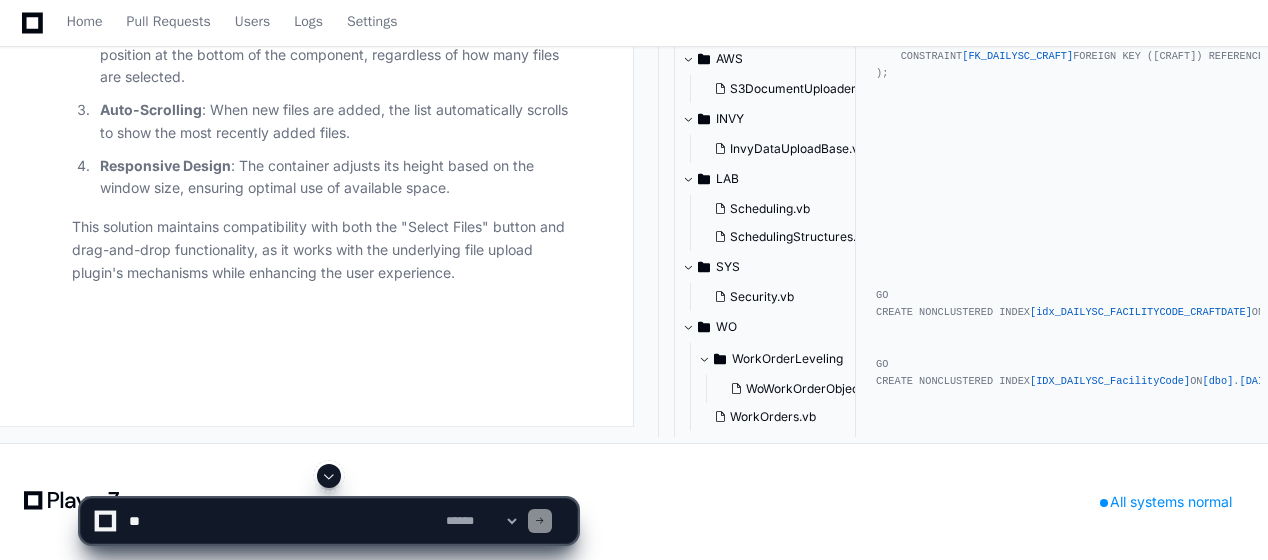 scroll, scrollTop: 57162, scrollLeft: 0, axis: vertical 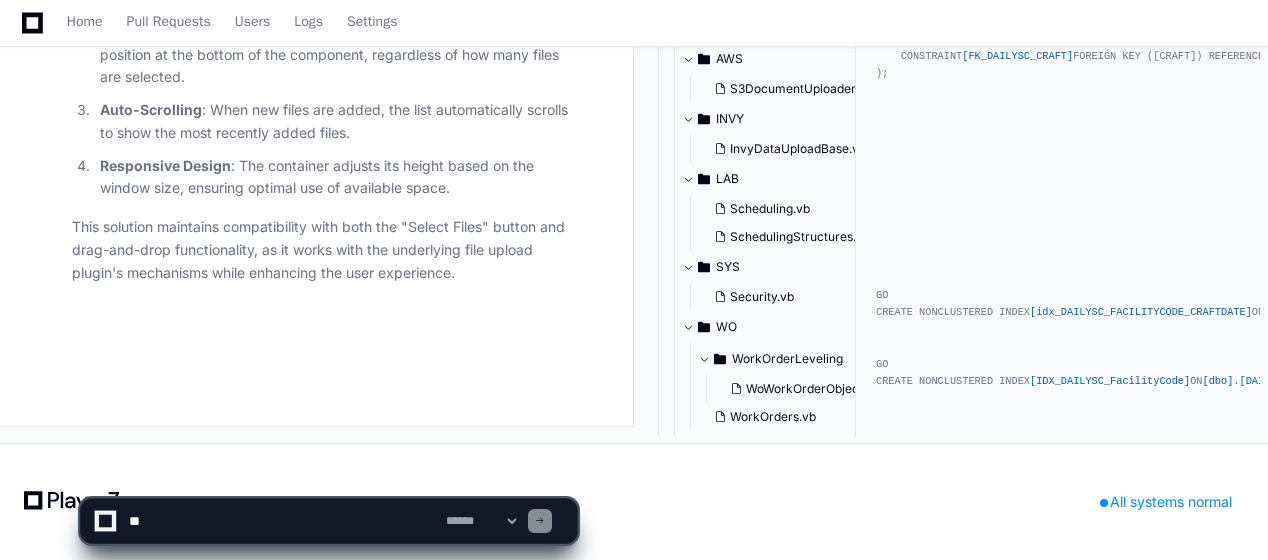 click on "[PERSON_NAME].[PERSON_NAME] [DATE] HOW and where does the AVIALHRS column valuesare calculated and inserted inside the dailysc table
PlayerZero [DATE] Thinking Setting up workspace Setting up workspace Searching: code that calculates or inserts AVAILHRS into DAILYSC table Setting up workspace Let me search for code that handles the AVAILHRS calculations in the DAILYSC table.
LAB_Calculate_Crafts_Hours.sql 1 TIME.sql 2 LAB_PROCESS_EMP_HRS_STD.sql 3 WS_UNSCHED_SCHEDWO_TRAN.sql 4 Based on the code analysis, the AVAILHRS in the DAILYSC table is calculated and updated through several processes:
Initial Calculation:
The primary calculation happens in the  LAB_Calculate_Crafts_Hours  stored procedure 1 , where AVAILHRS is initially populated from employee availability data. The process:
Creates temporary tables to store craft hours and employee availability
Aggregates employee hours by craft and date
Inserts the summed hours into DAILYSC.AVAILHRS" 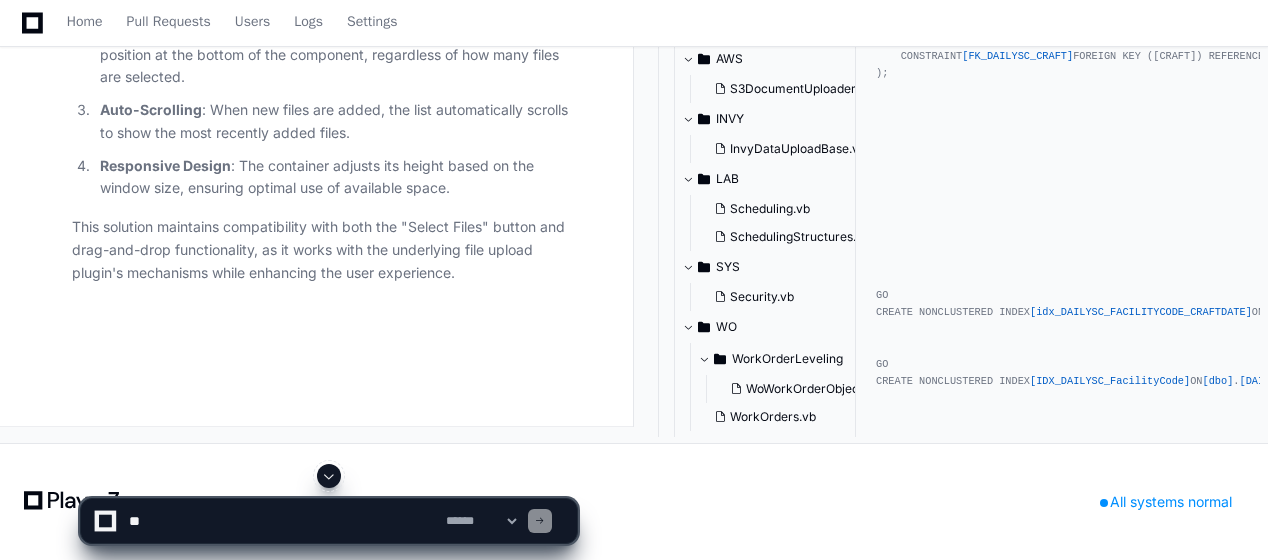 scroll, scrollTop: 53604, scrollLeft: 0, axis: vertical 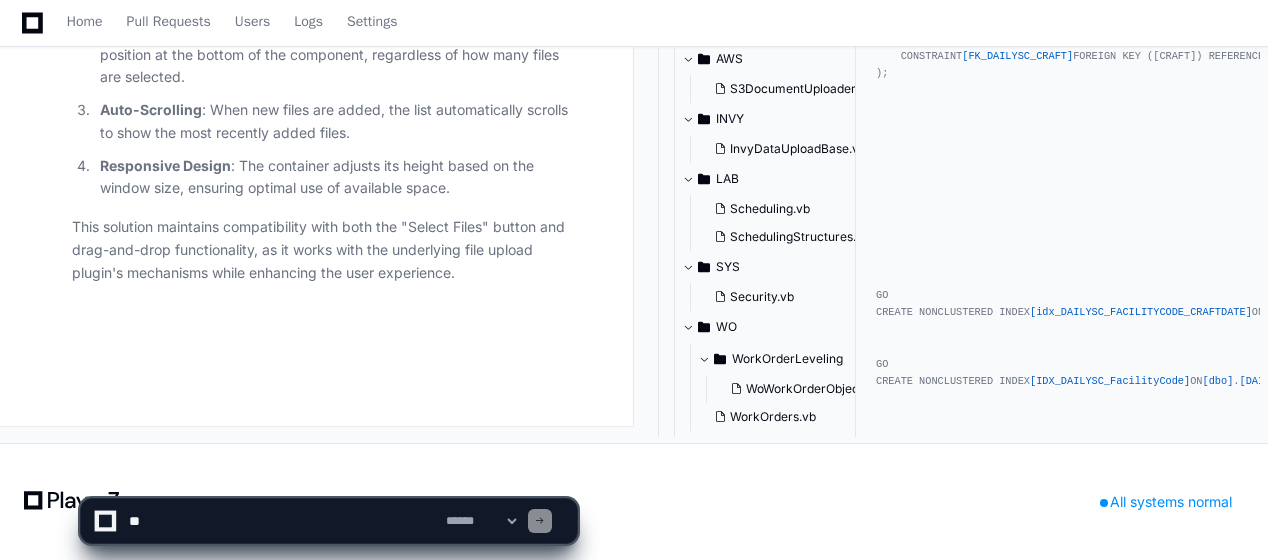 click on "**********" 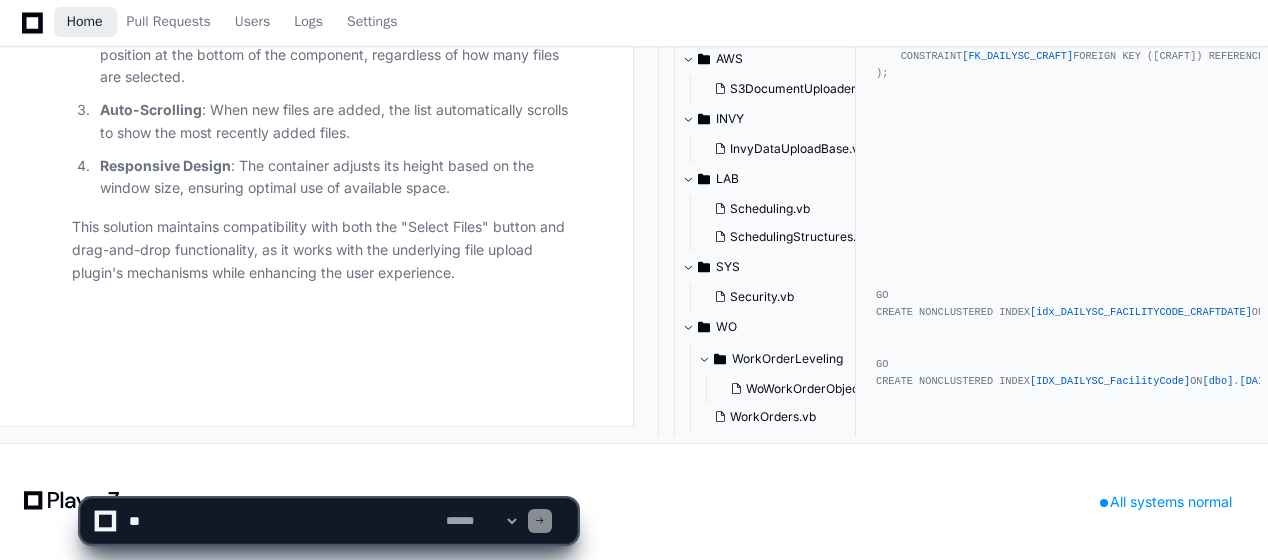 click on "Home" at bounding box center [85, 22] 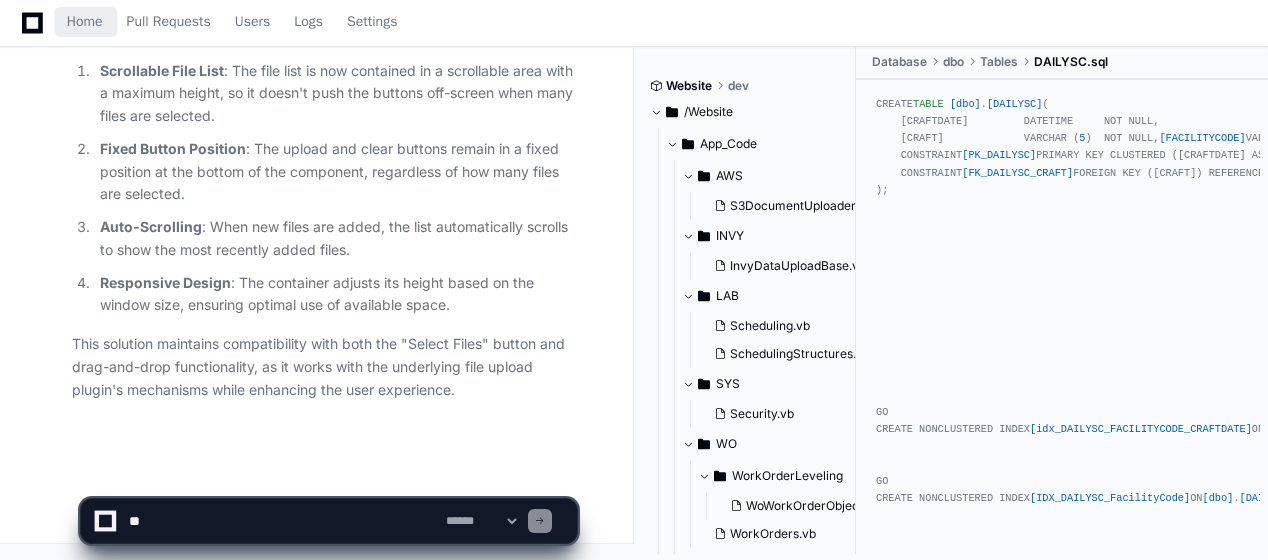 scroll, scrollTop: 57886, scrollLeft: 0, axis: vertical 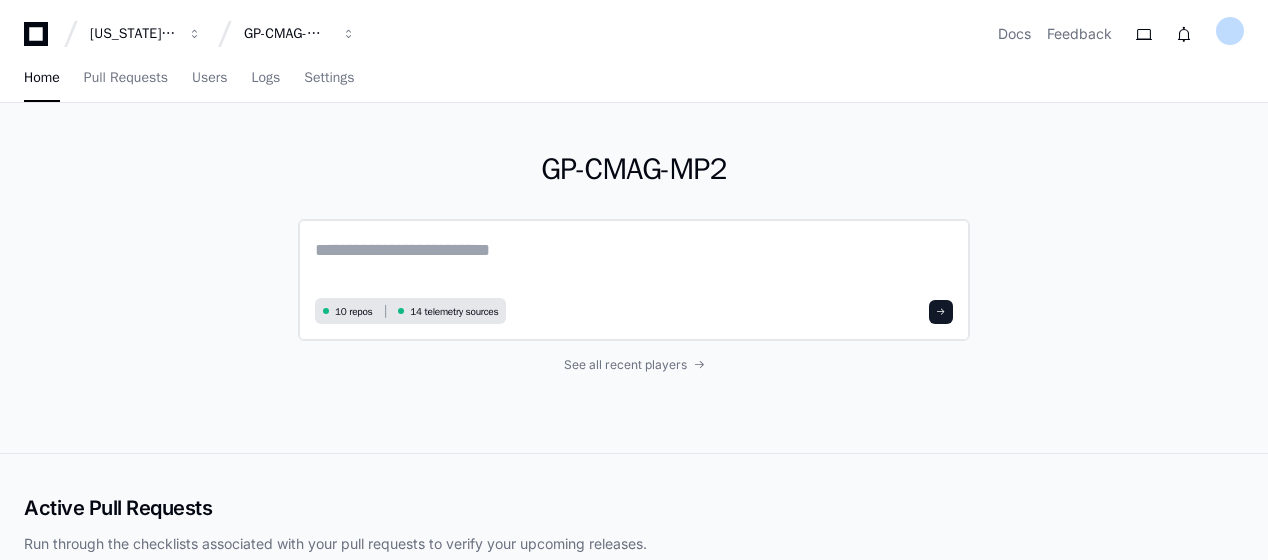 click 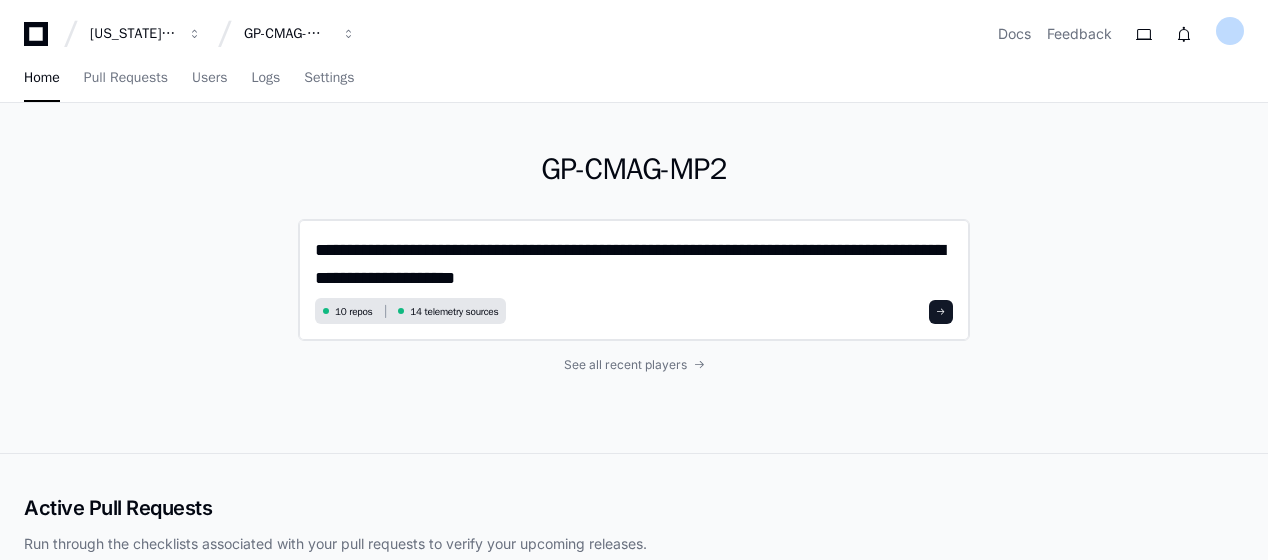 scroll, scrollTop: 0, scrollLeft: 0, axis: both 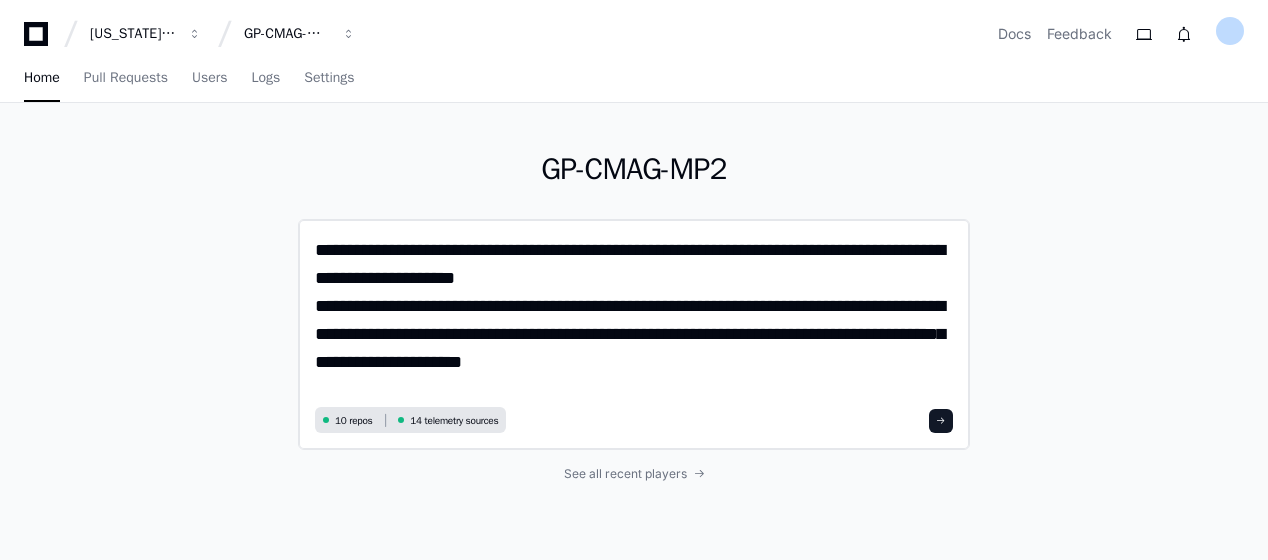 drag, startPoint x: 545, startPoint y: 355, endPoint x: 306, endPoint y: 309, distance: 243.38652 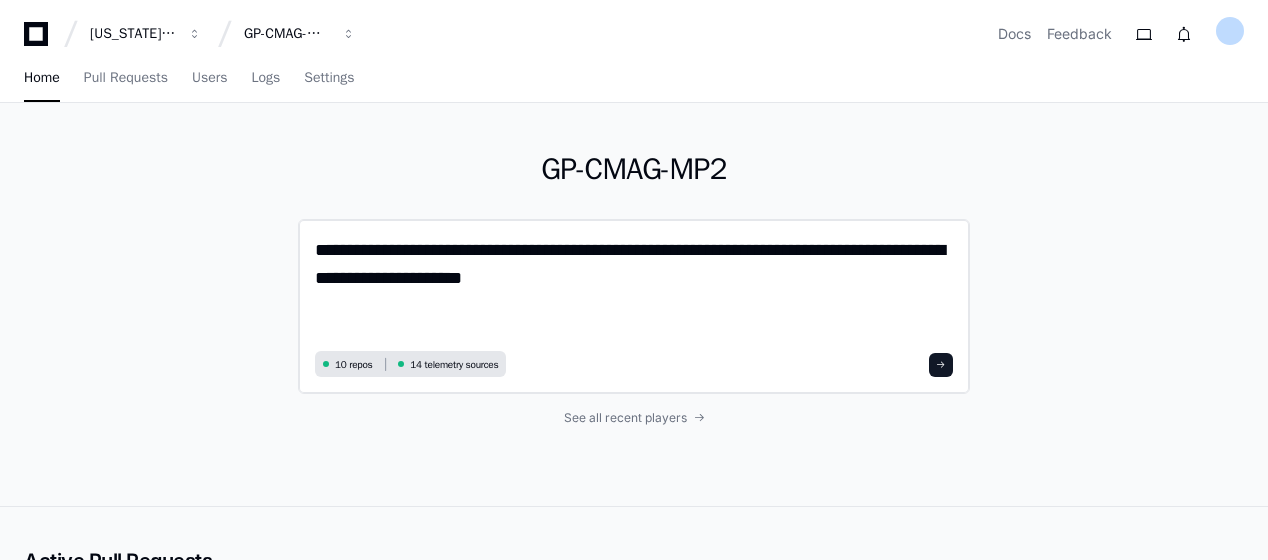 type on "**********" 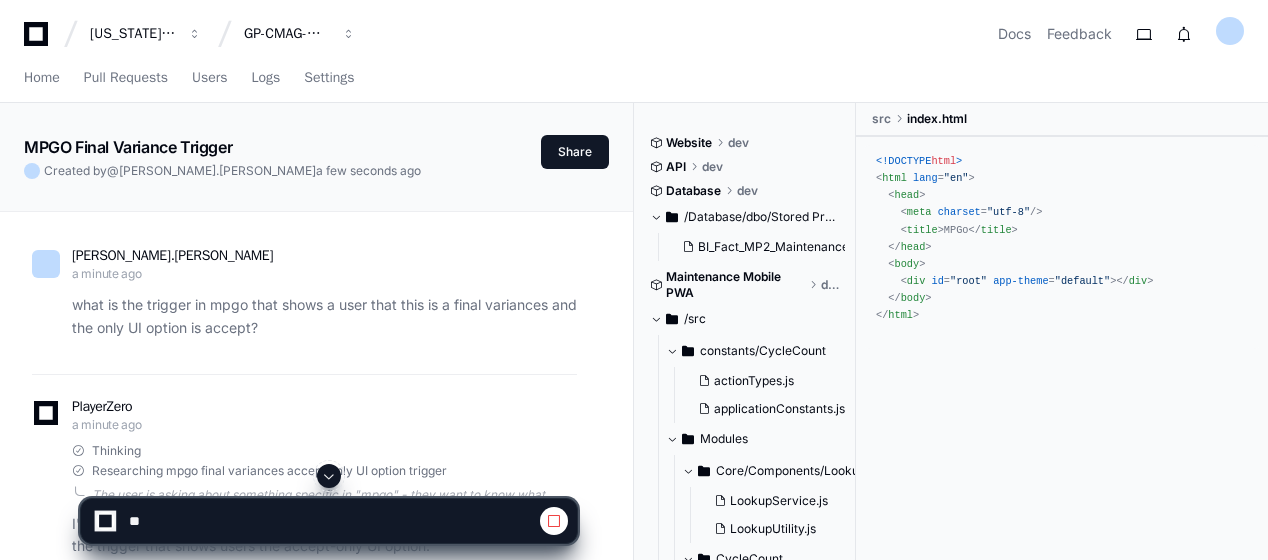 click 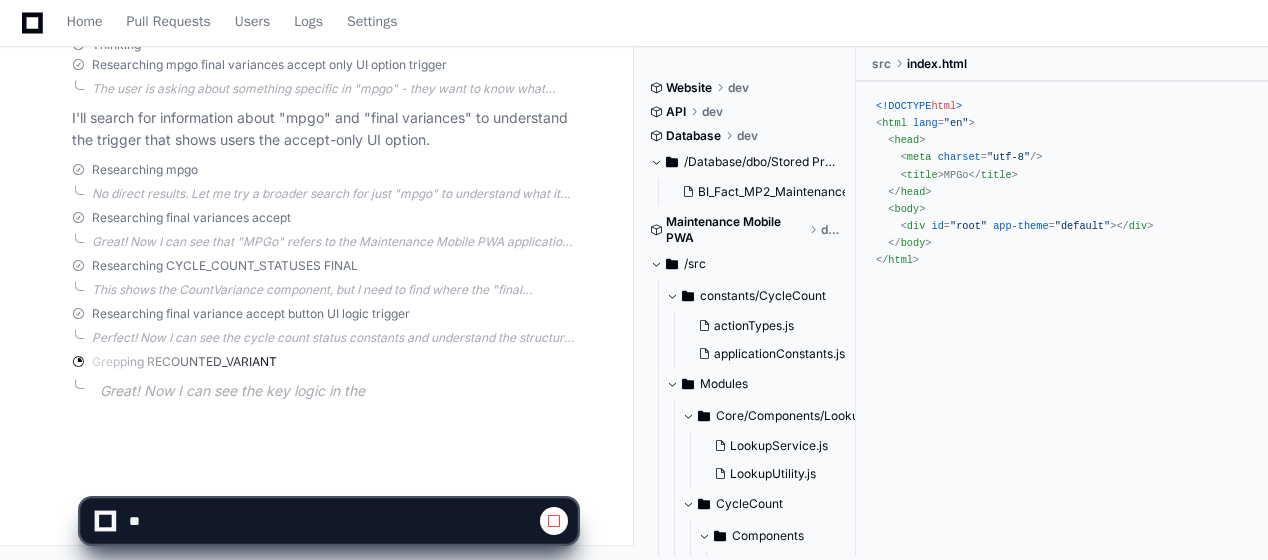 scroll, scrollTop: 426, scrollLeft: 0, axis: vertical 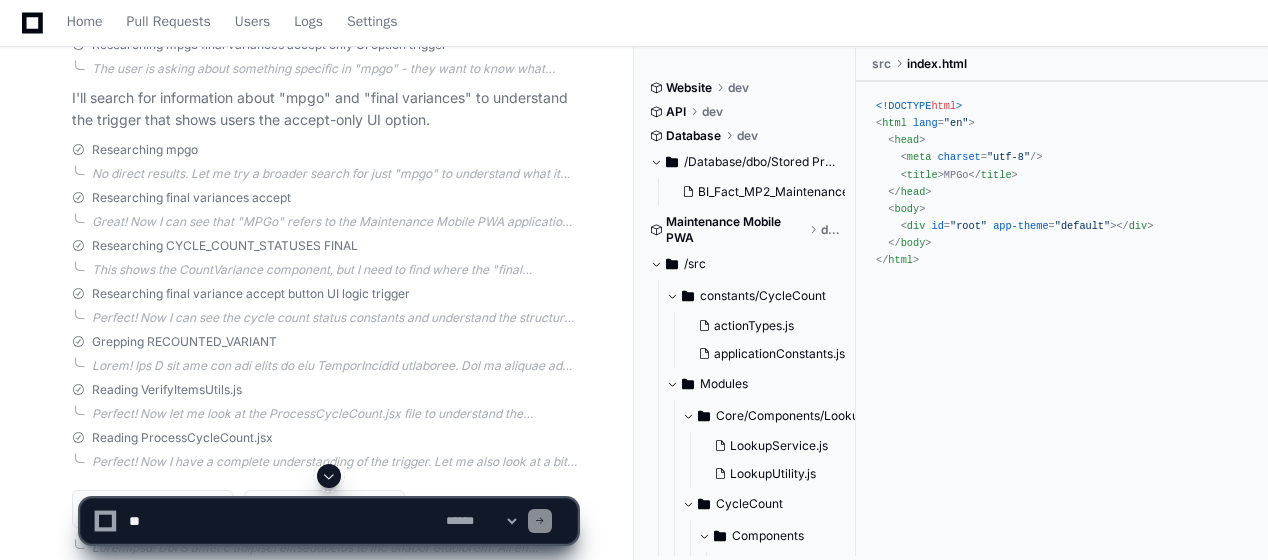 click 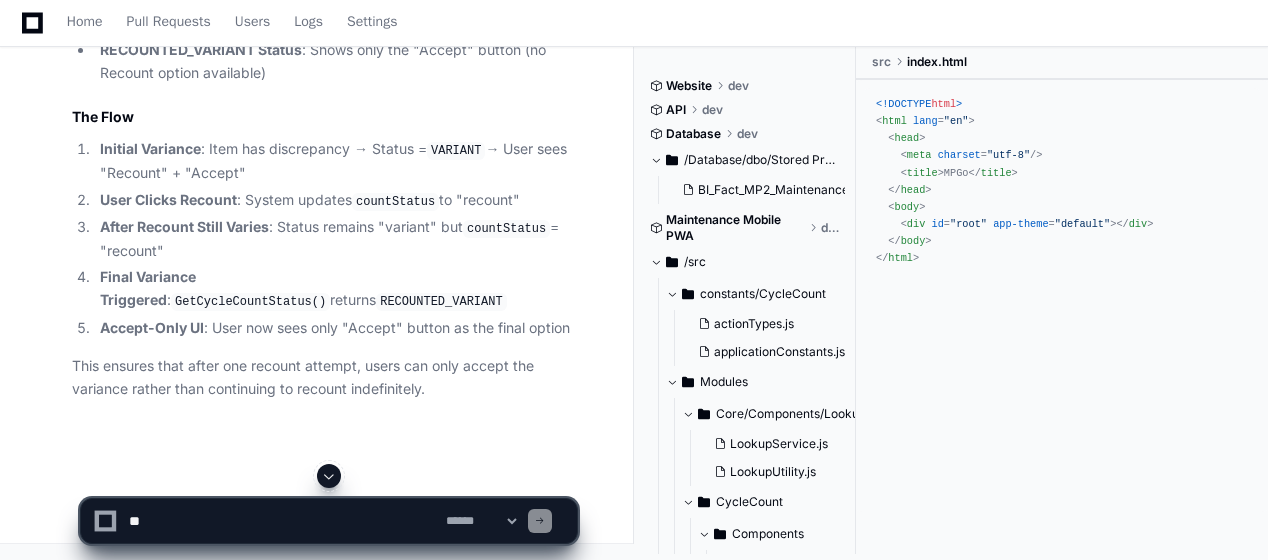 scroll, scrollTop: 1551, scrollLeft: 0, axis: vertical 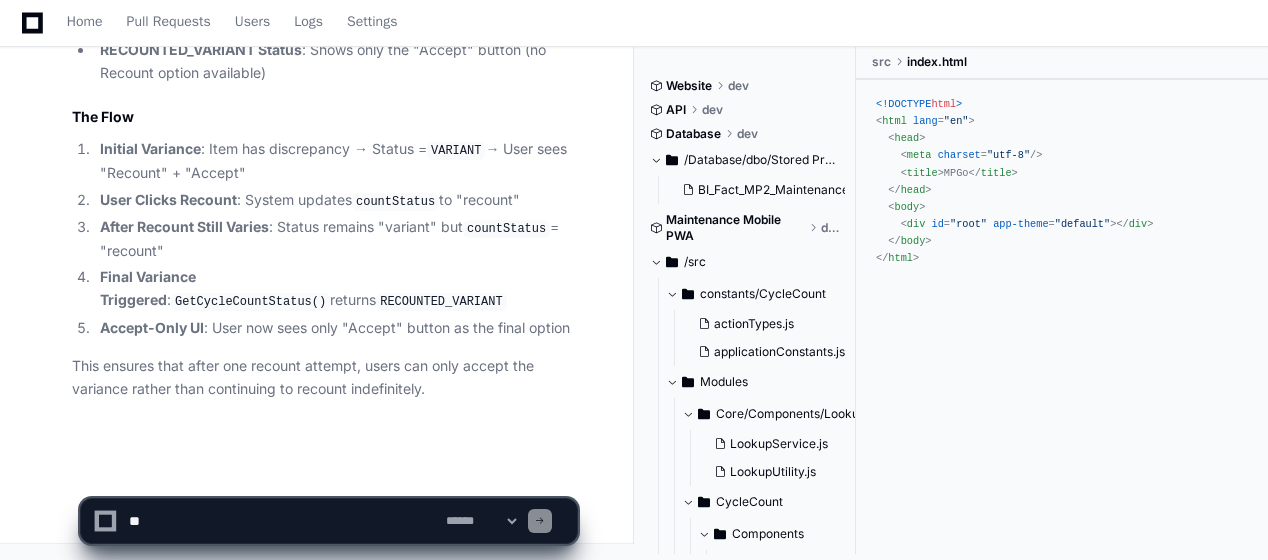 click on "[PERSON_NAME].[PERSON_NAME] 2 minutes ago what is the trigger in mpgo that shows a user that this is a final variances and the only UI option is accept?
PlayerZero 2 minutes ago Thinking Researching mpgo final variances accept only UI option trigger  The user is asking about something specific in "mpgo" - they want to know what triggers a UI state where the user sees "final variances" and the only option is to "accept".
Let me search for information about mpgo and final variances in the codebase. I should look for:
1. What "mpgo" refers to
2. Final variances functionality
3. UI logic that shows only "accept" option
Let me start with a semantic search to understand what mpgo is and find relevant code about final variances.  I'll search for information about "mpgo" and "final variances" to understand the trigger that shows users the accept-only UI option.
Researching mpgo Researching final variances accept Researching CYCLE_COUNT_STATUSES FINAL VerifyItemsUtils.js" 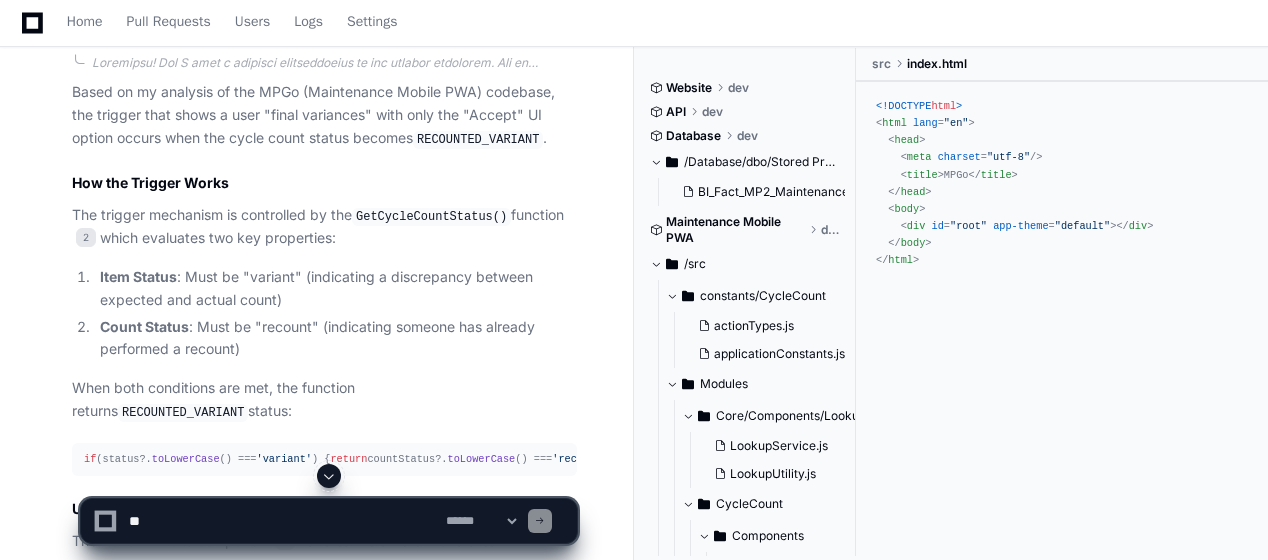 scroll, scrollTop: 871, scrollLeft: 0, axis: vertical 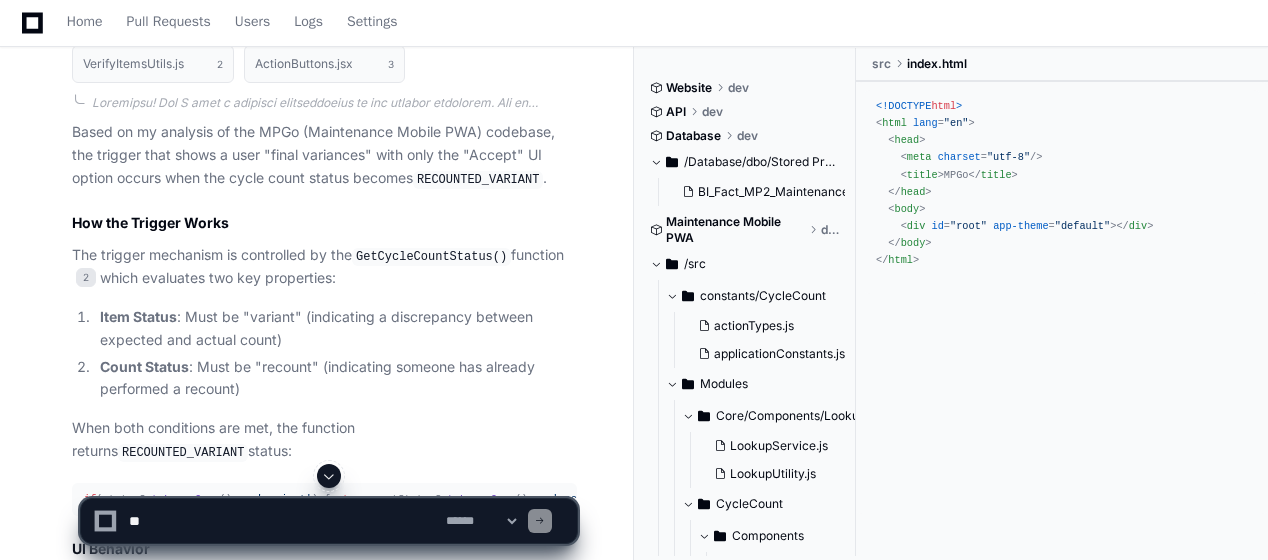 click on "GetCycleCountStatus()" 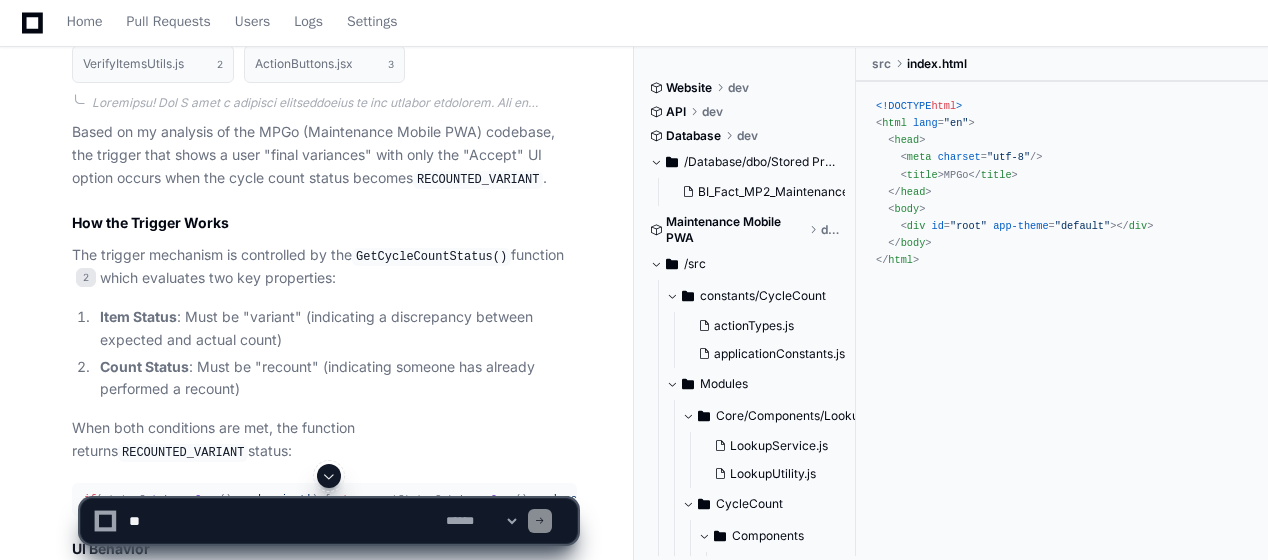 click on "Based on my analysis of the MPGo (Maintenance Mobile PWA) codebase, the trigger that shows a user "final variances" with only the "Accept" UI option occurs when the cycle count status becomes  RECOUNTED_VARIANT .
How the Trigger Works
The trigger mechanism is controlled by the  GetCycleCountStatus()  function 2  which evaluates two key properties:
Item Status : Must be "variant" (indicating a discrepancy between expected and actual count)
Count Status : Must be "recount" (indicating someone has already performed a recount)
When both conditions are met, the function returns  RECOUNTED_VARIANT  status:
if  (status?. toLowerCase () ===  'variant' ) {
return  countStatus?. toLowerCase () ===  'recount'
?  CYCLE_COUNT_STATUSES . RECOUNTED_VARIANT    // Final variance - Accept only
:  CYCLE_COUNT_STATUSES . VARIANT ;            // Regular variance - Recount + Accept
}
UI Behavior
The ActionButtons component 3  handles the different UI states:
VARIANT Status
The Flow" 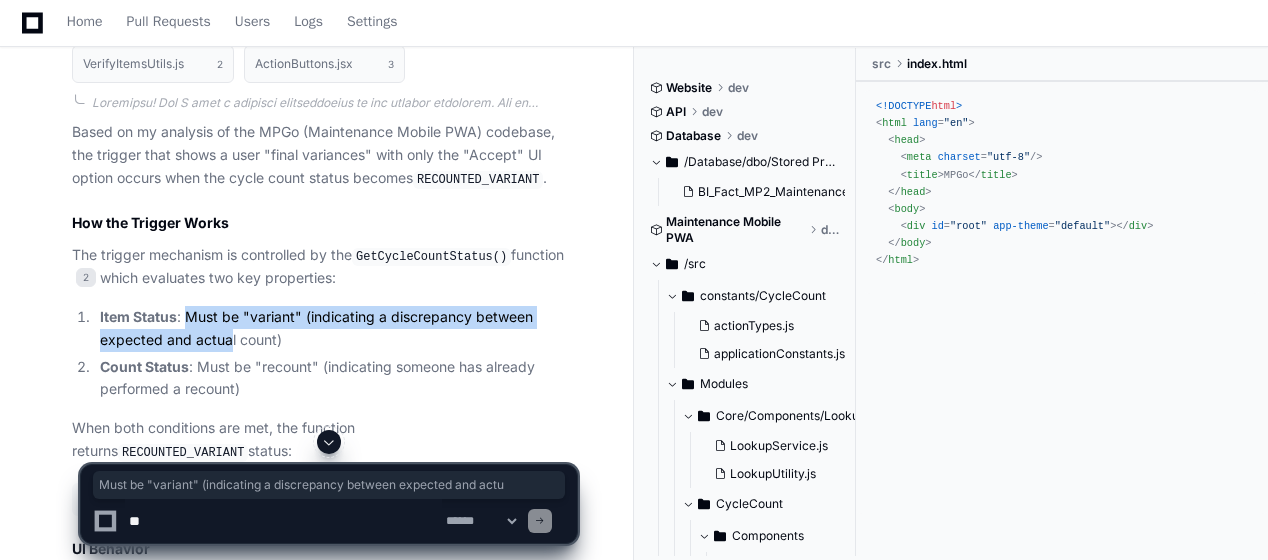 drag, startPoint x: 189, startPoint y: 321, endPoint x: 228, endPoint y: 326, distance: 39.319206 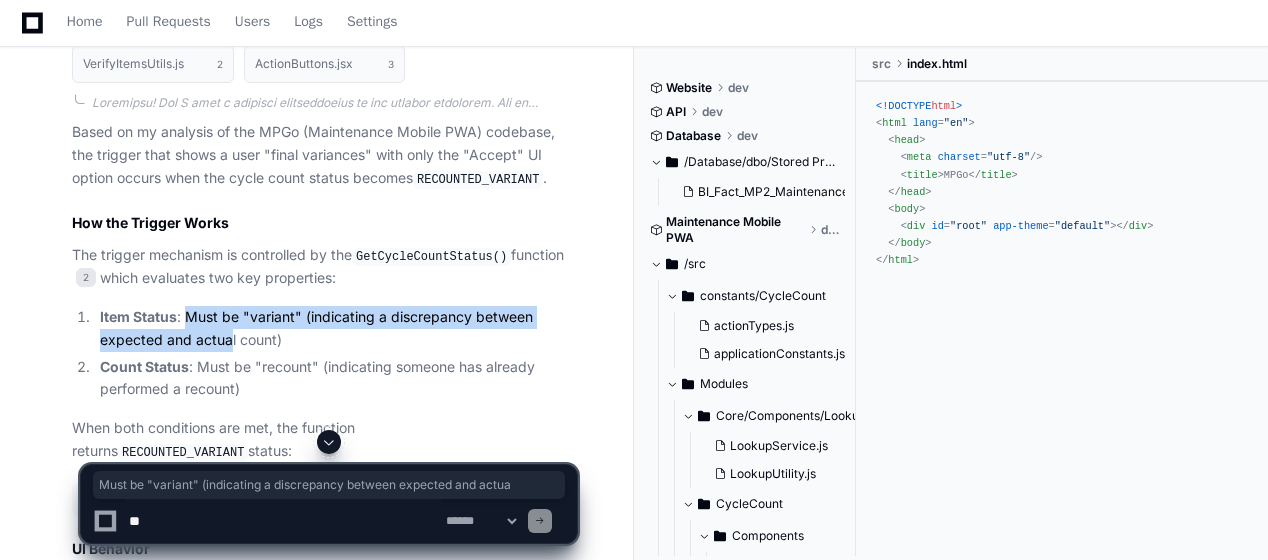click on "Item Status : Must be "variant" (indicating a discrepancy between expected and actual count)" 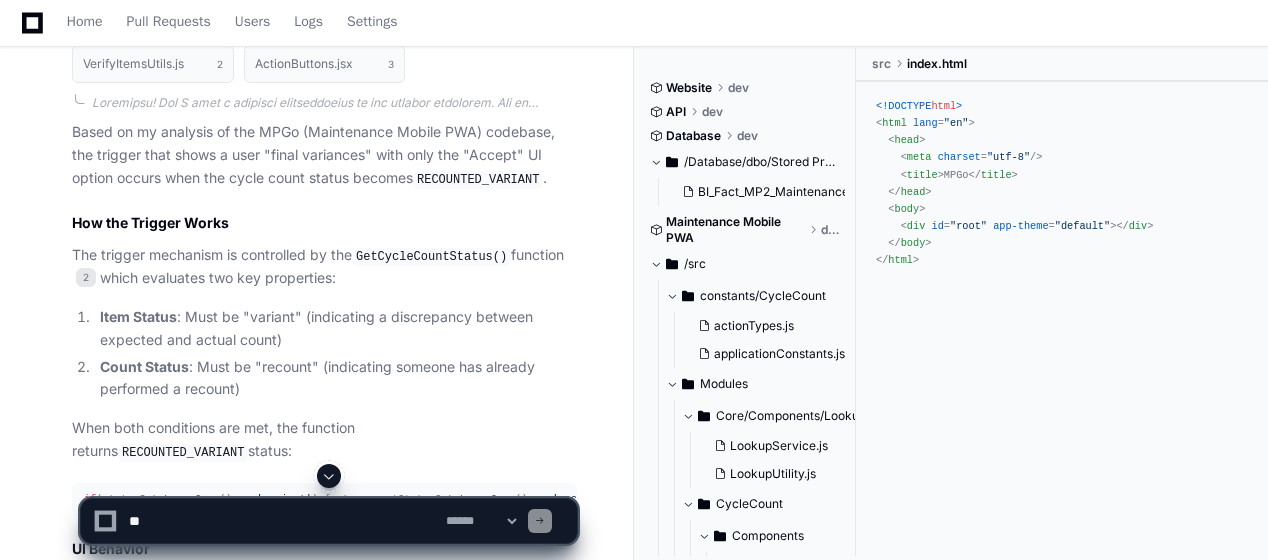 click on "Item Status : Must be "variant" (indicating a discrepancy between expected and actual count)" 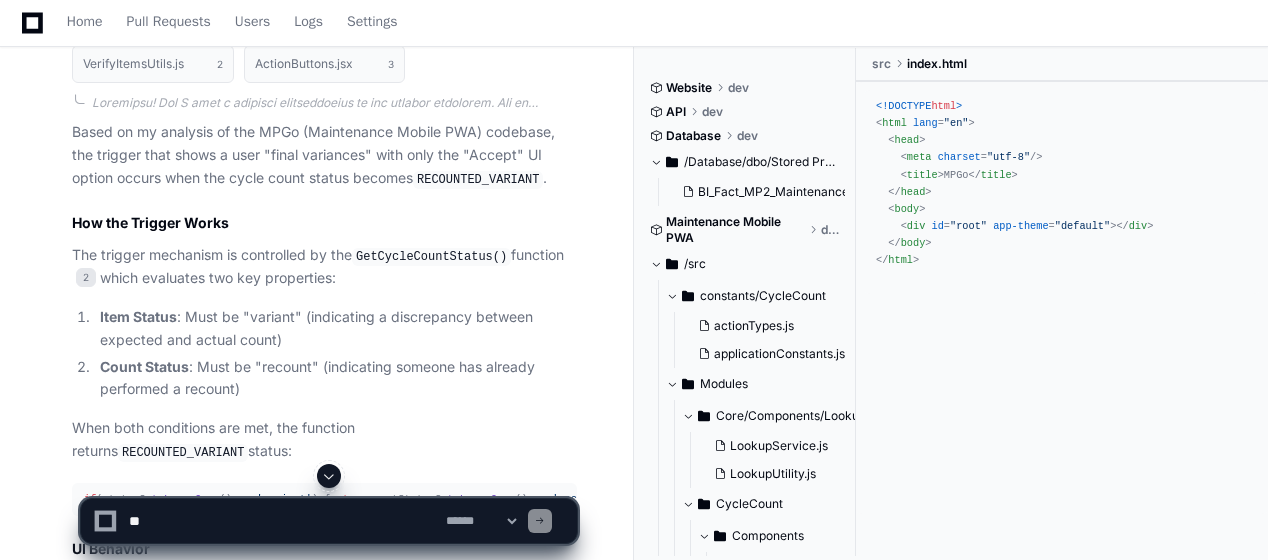 click on "Count Status : Must be "recount" (indicating someone has already performed a recount)" 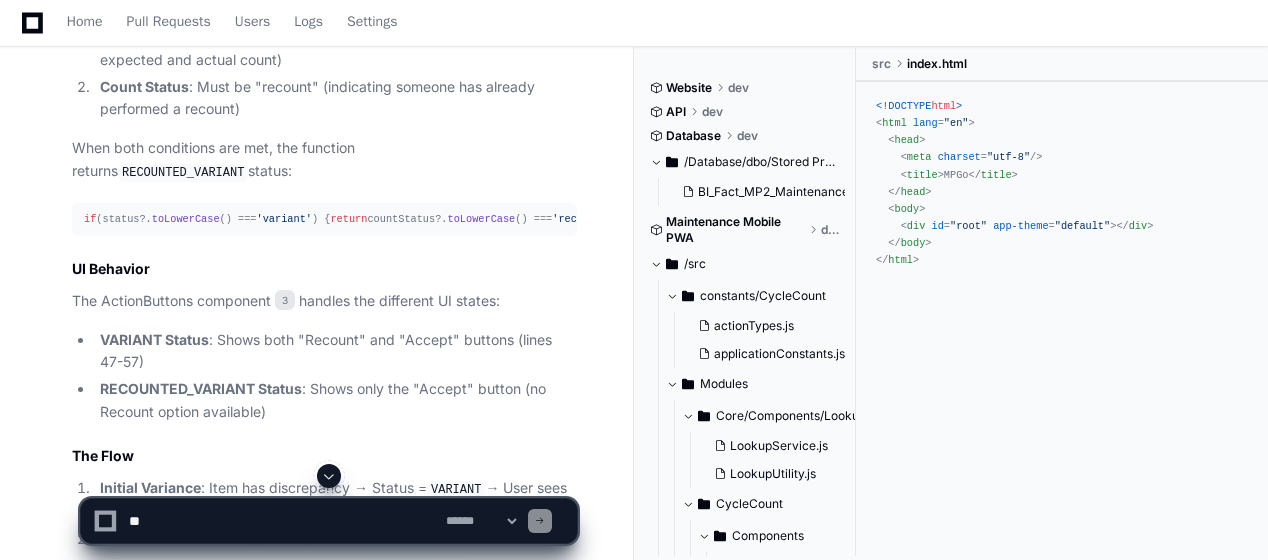 scroll, scrollTop: 1191, scrollLeft: 0, axis: vertical 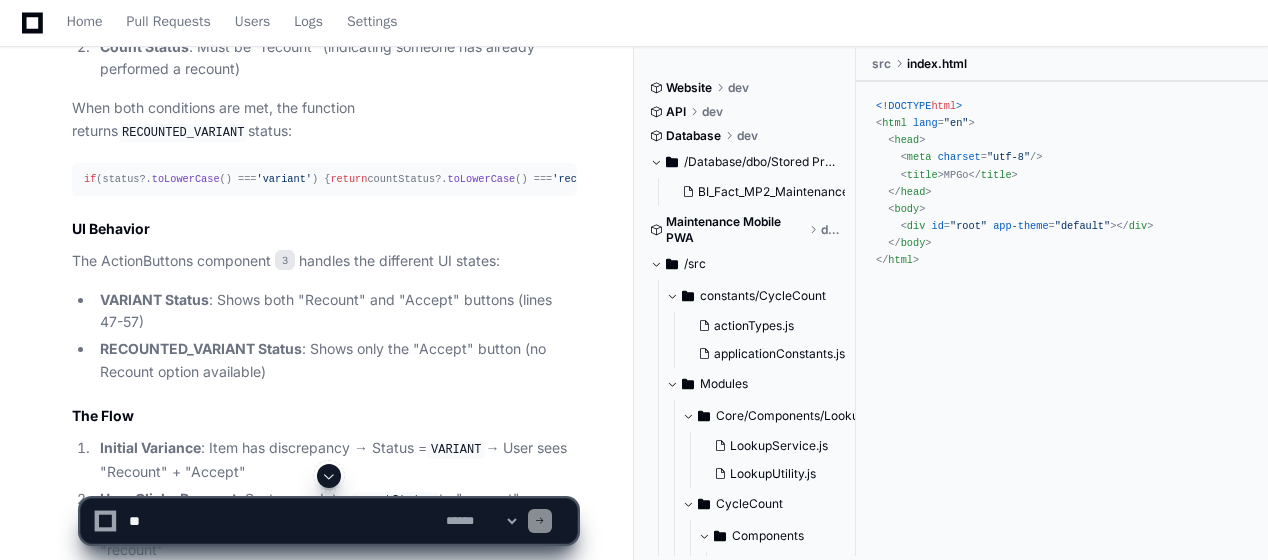 click on "UI Behavior" 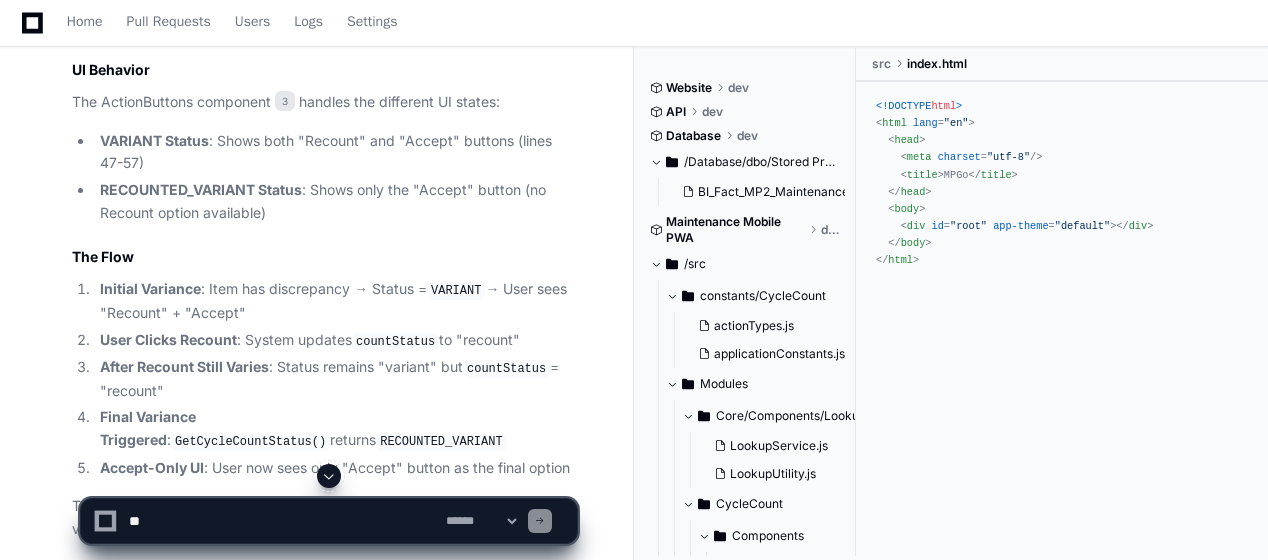 scroll, scrollTop: 1351, scrollLeft: 0, axis: vertical 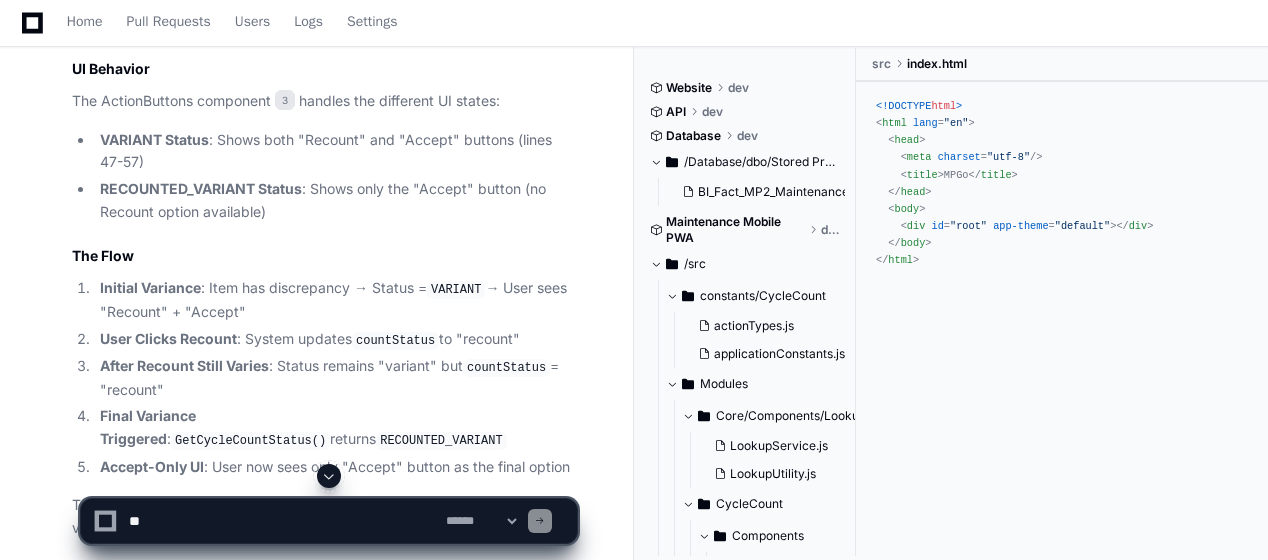 click on "VARIANT Status : Shows both "Recount" and "Accept" buttons (lines 47-57)" 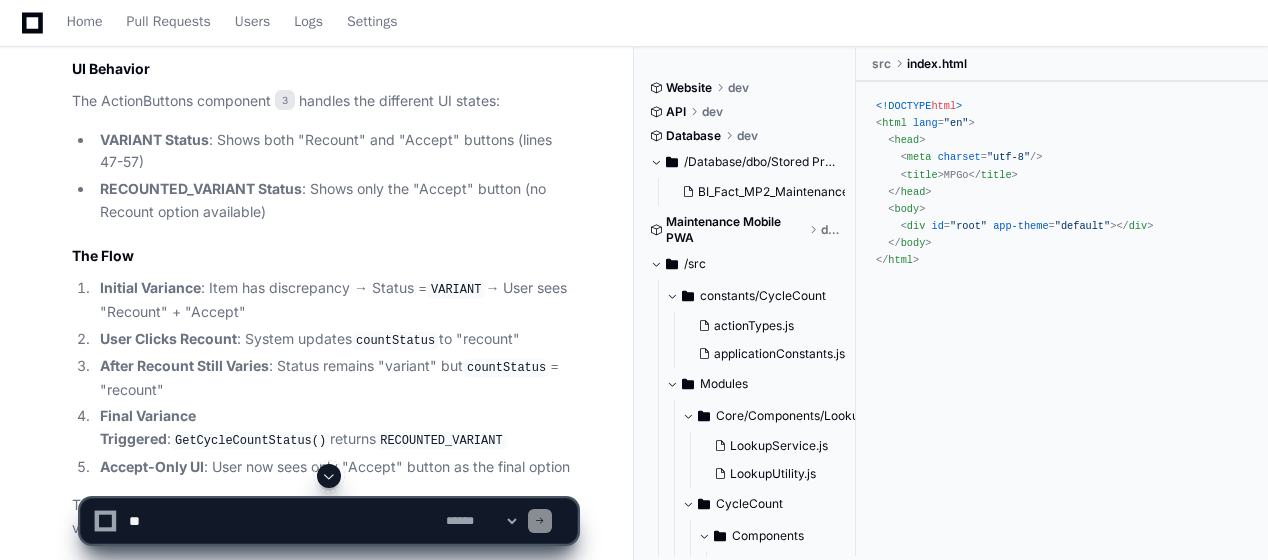 click on "VARIANT Status : Shows both "Recount" and "Accept" buttons (lines 47-57)" 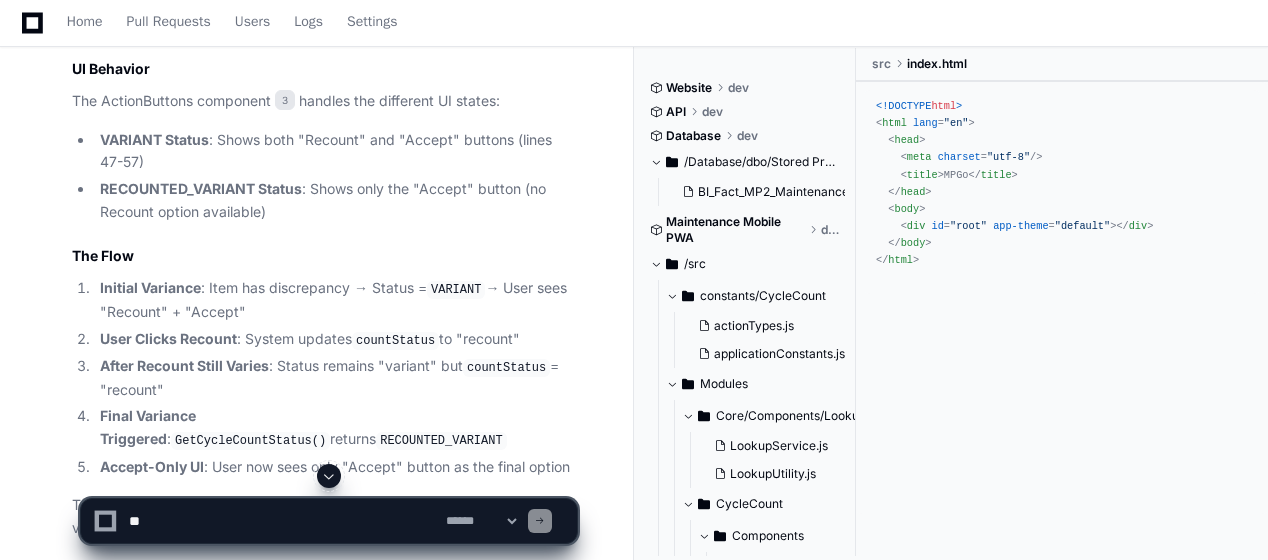 click on "RECOUNTED_VARIANT Status : Shows only the "Accept" button (no Recount option available)" 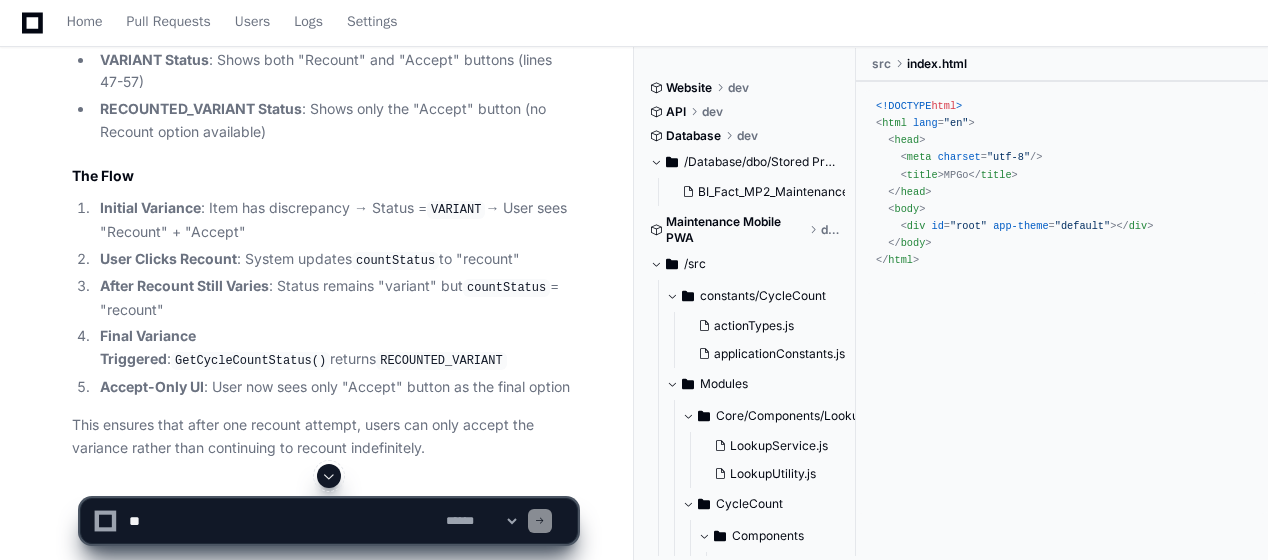 scroll, scrollTop: 1471, scrollLeft: 0, axis: vertical 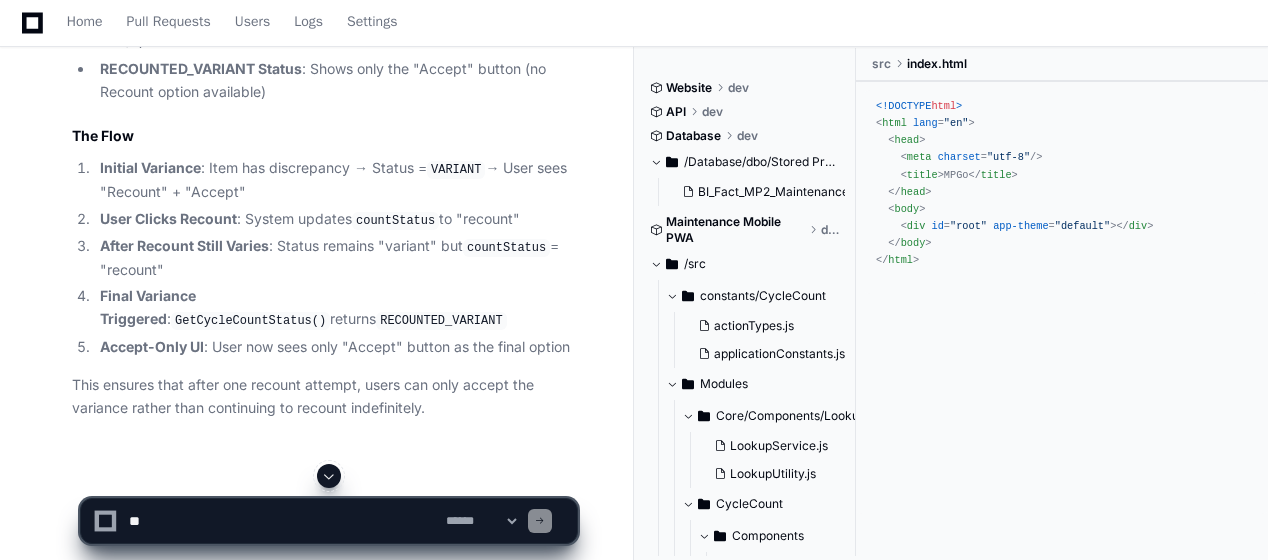click on "Initial Variance : Item has discrepancy → Status =  VARIANT  → User sees "Recount" + "Accept"" 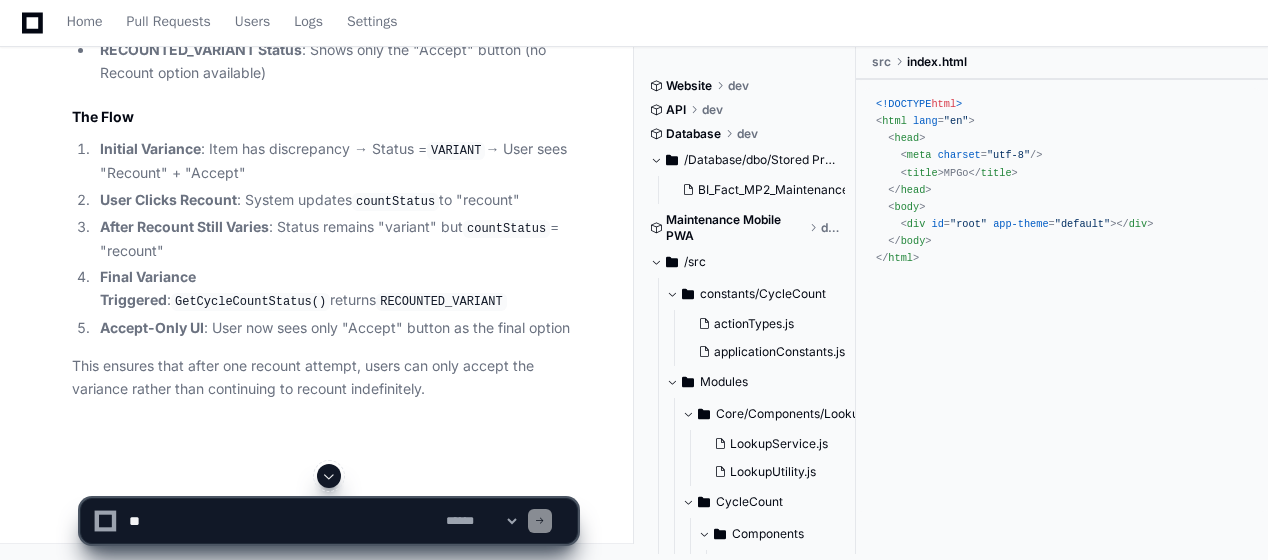 scroll, scrollTop: 1551, scrollLeft: 0, axis: vertical 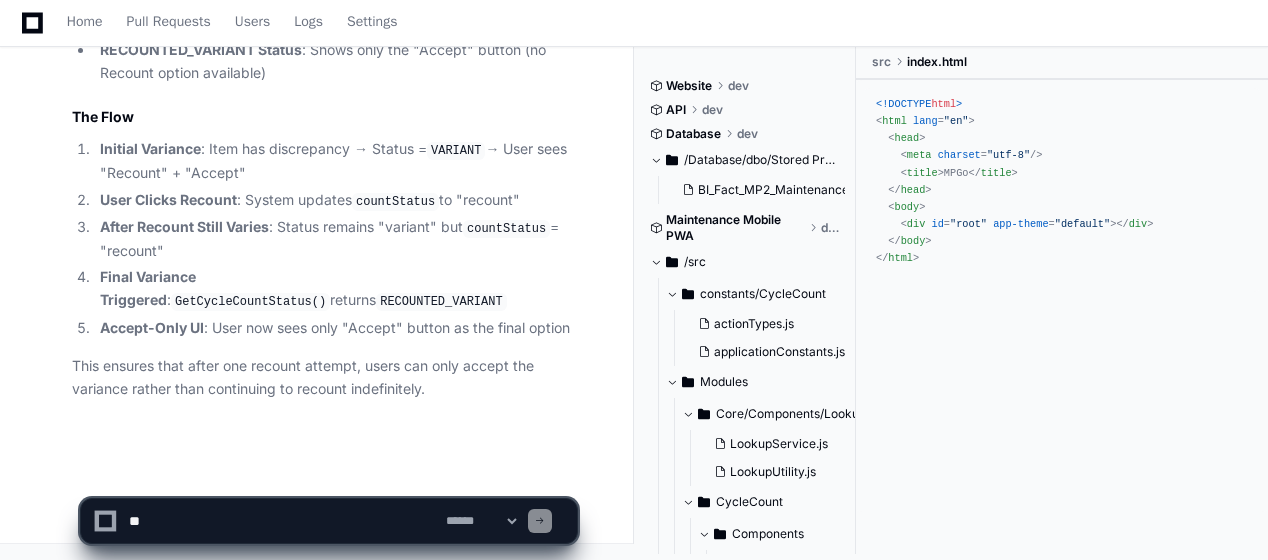 click 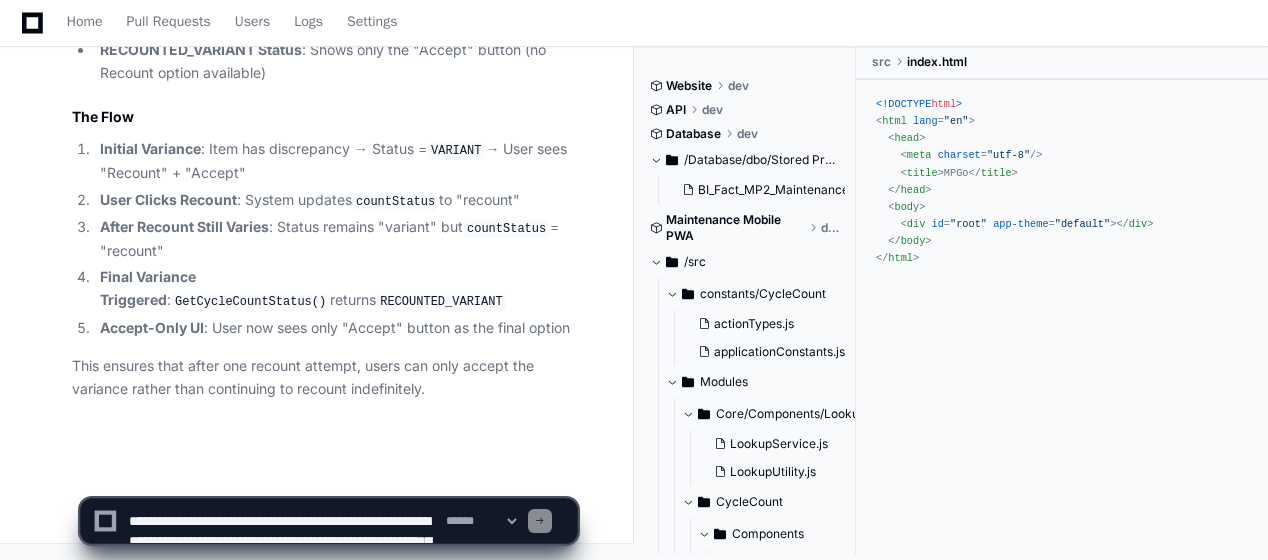 scroll, scrollTop: 26, scrollLeft: 0, axis: vertical 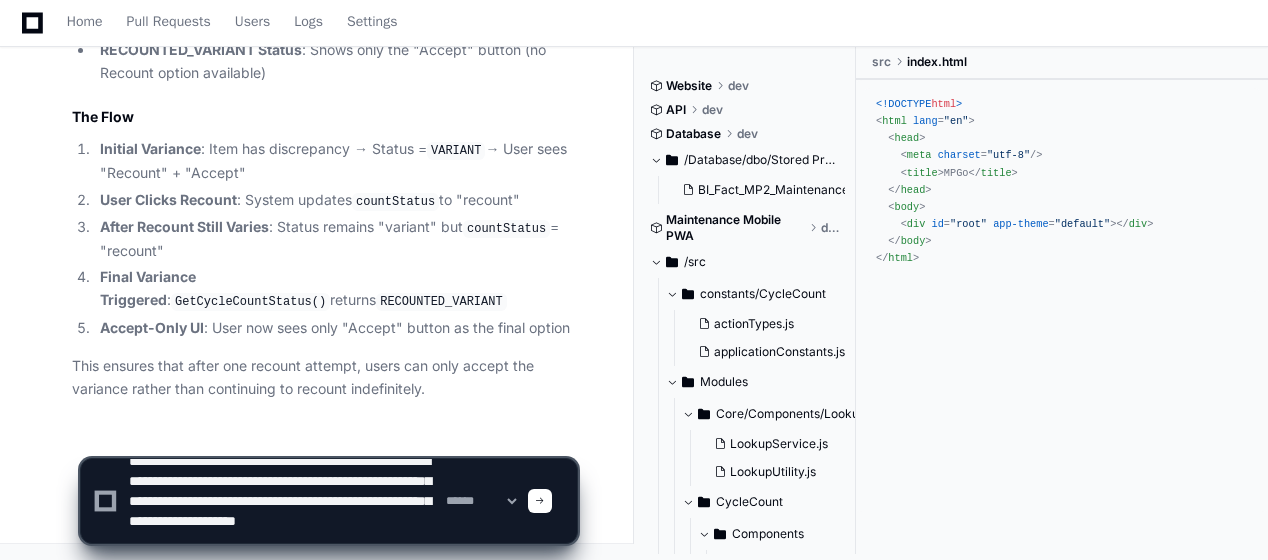 click 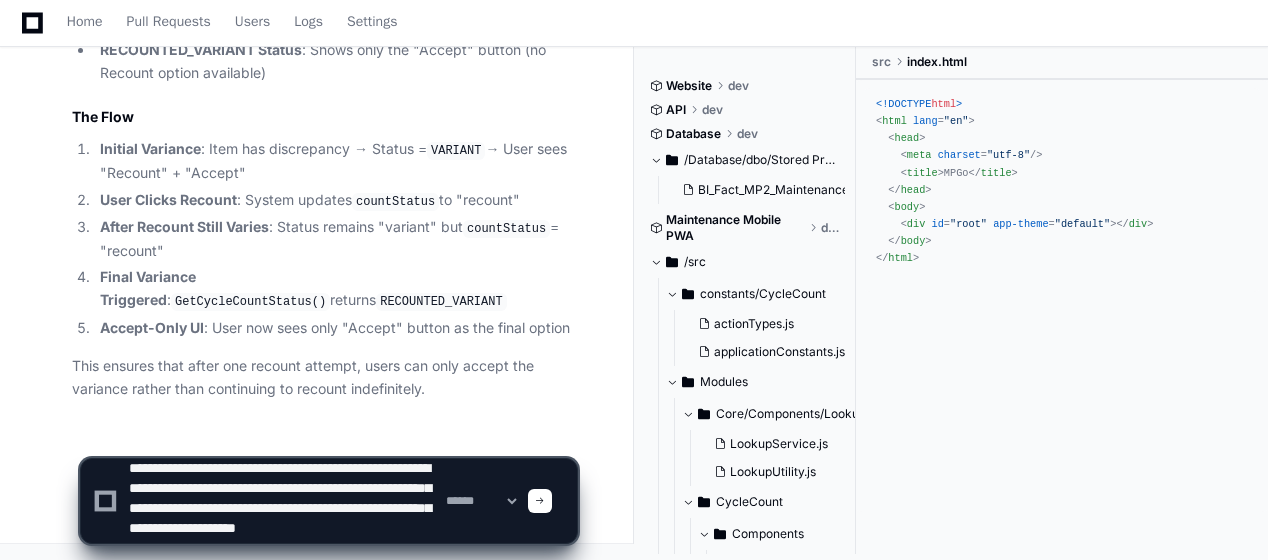 click 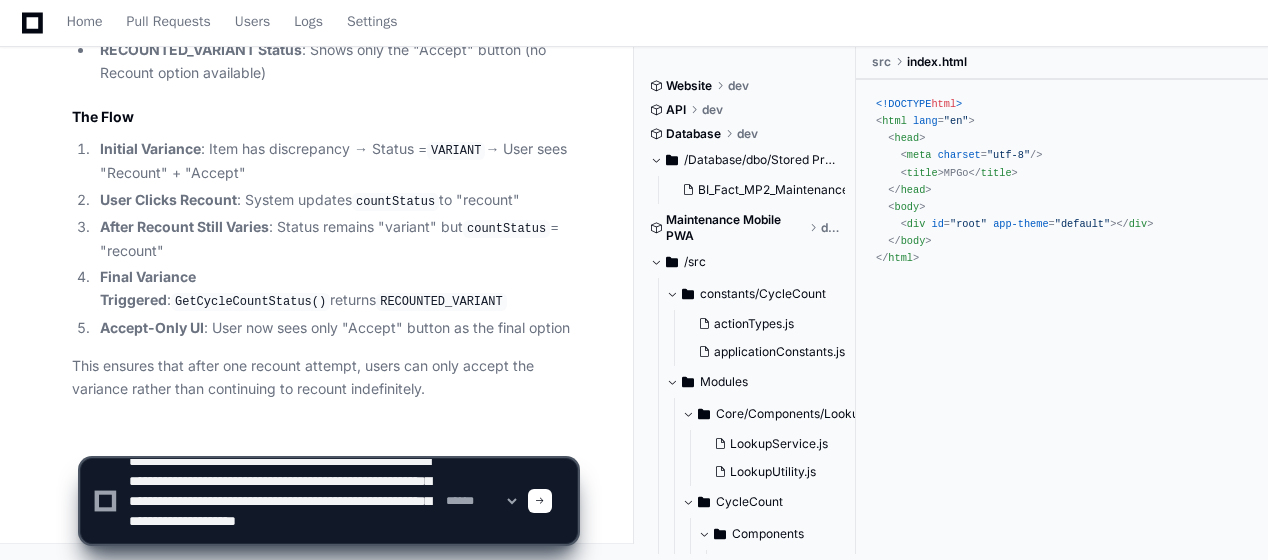 click 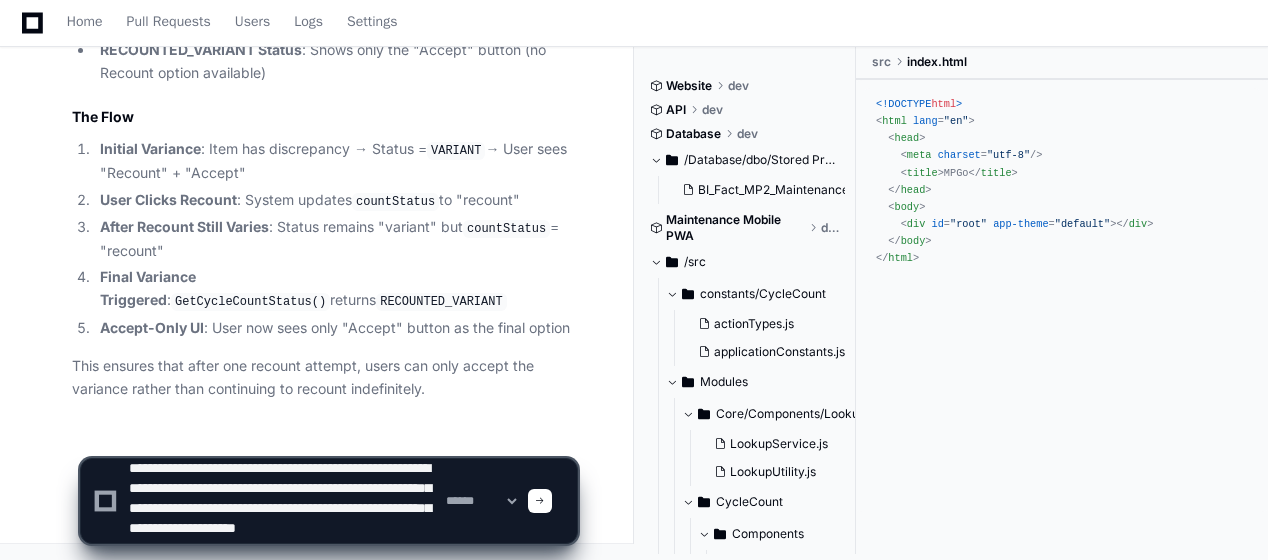 type on "**********" 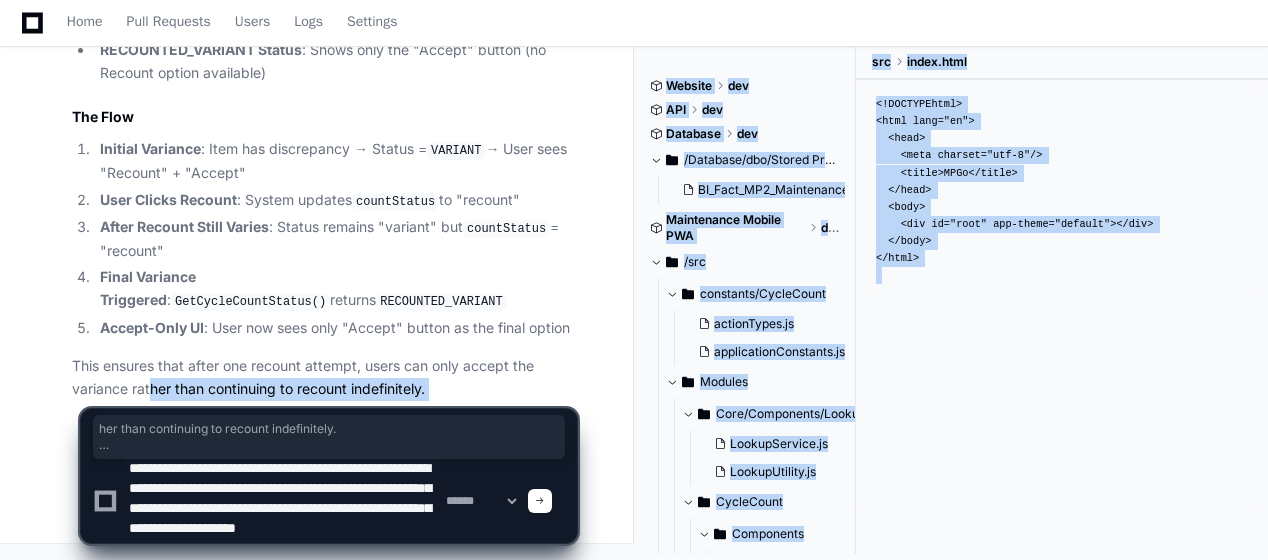 drag, startPoint x: 152, startPoint y: 394, endPoint x: 253, endPoint y: 395, distance: 101.00495 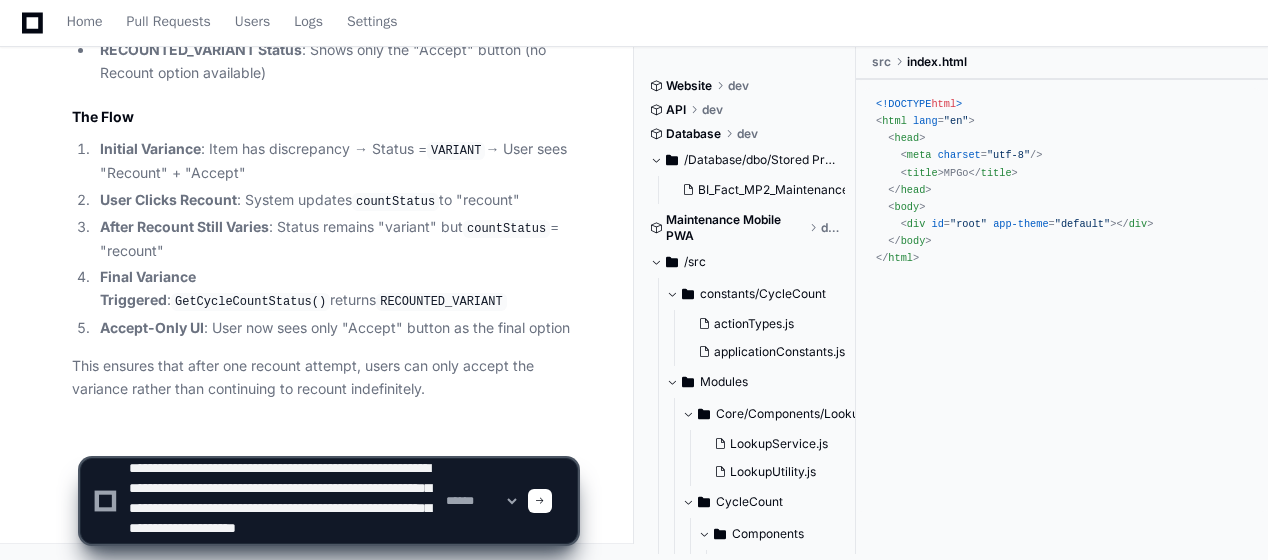 click on "This ensures that after one recount attempt, users can only accept the variance rather than continuing to recount indefinitely." 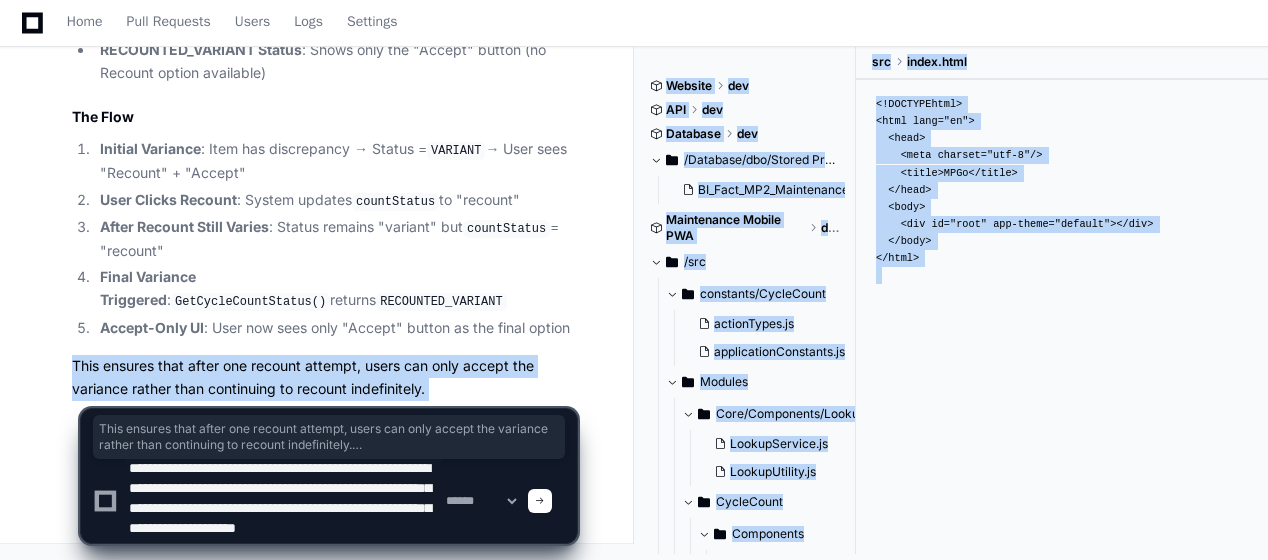 drag, startPoint x: 73, startPoint y: 366, endPoint x: 440, endPoint y: 384, distance: 367.44116 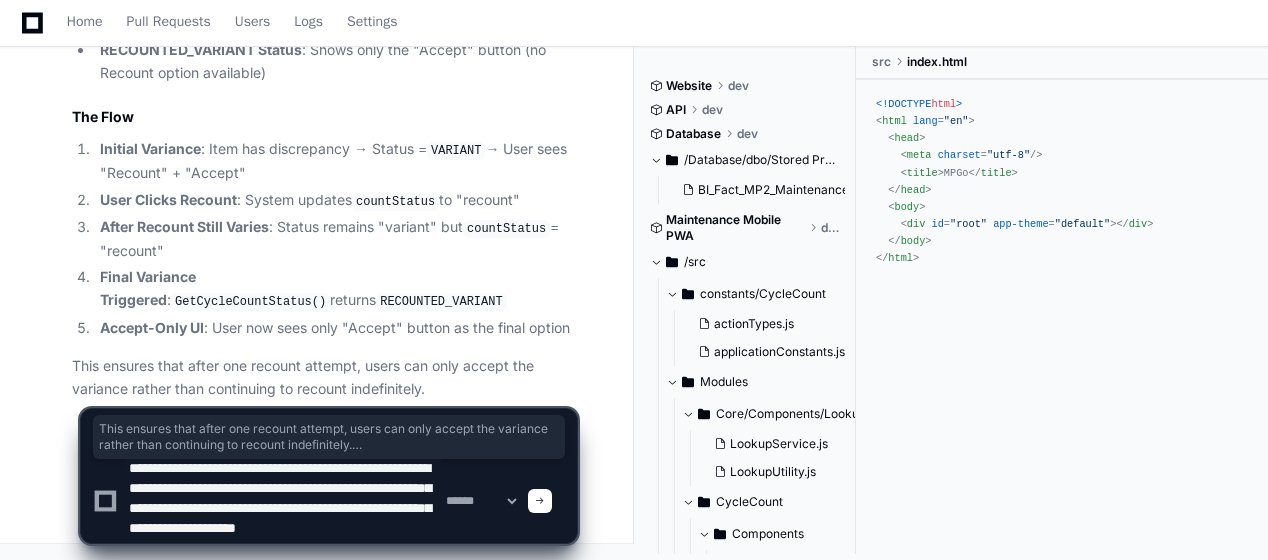 drag, startPoint x: 440, startPoint y: 384, endPoint x: 419, endPoint y: 522, distance: 139.58868 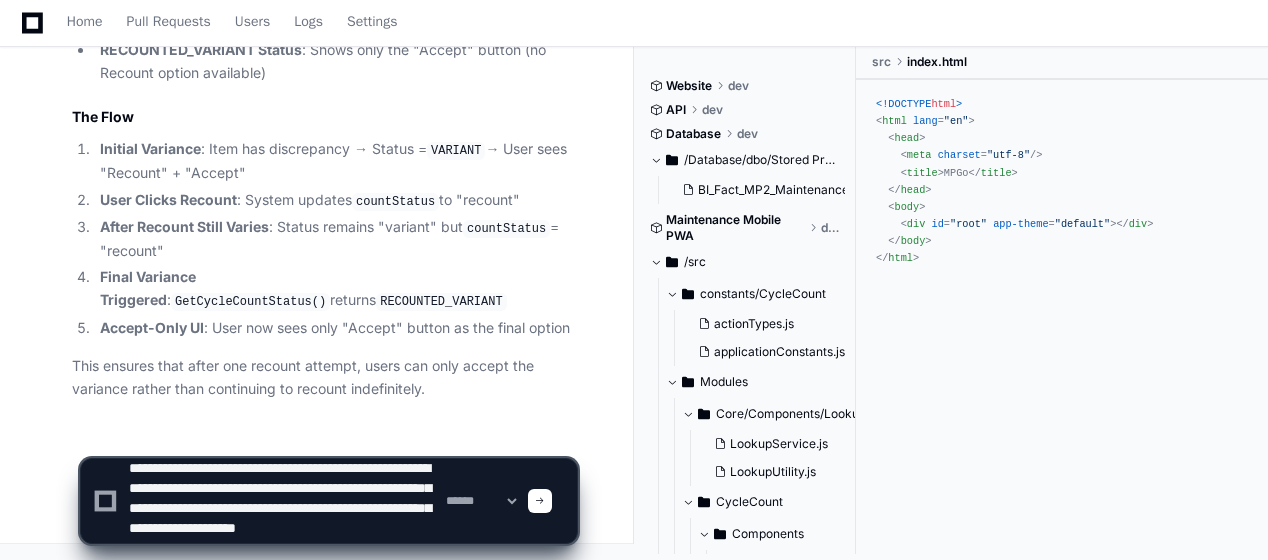 click 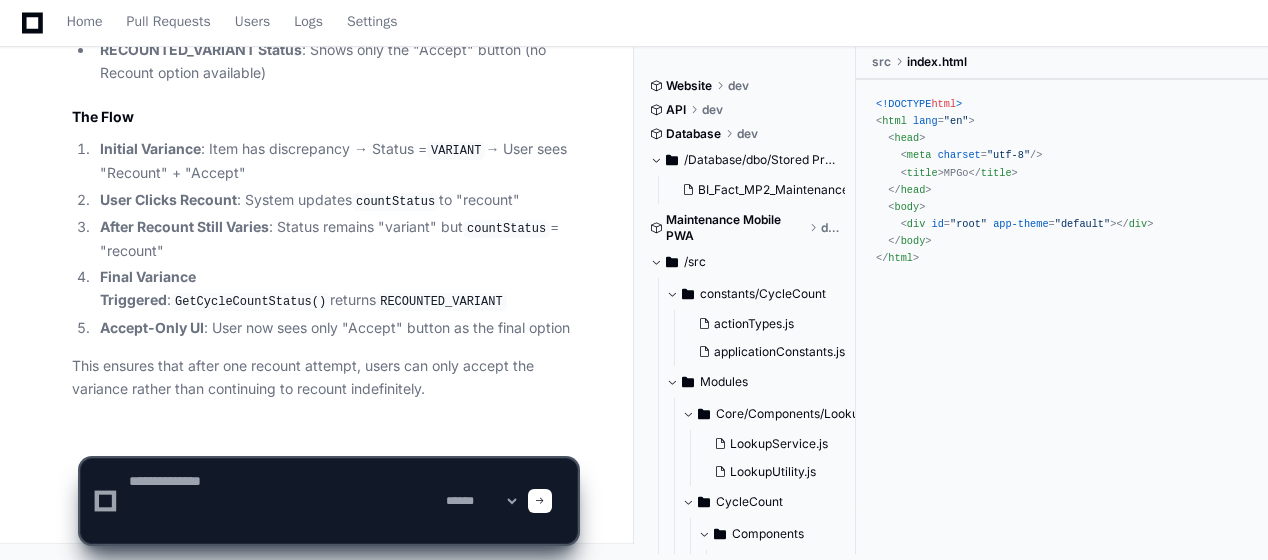 scroll, scrollTop: 0, scrollLeft: 0, axis: both 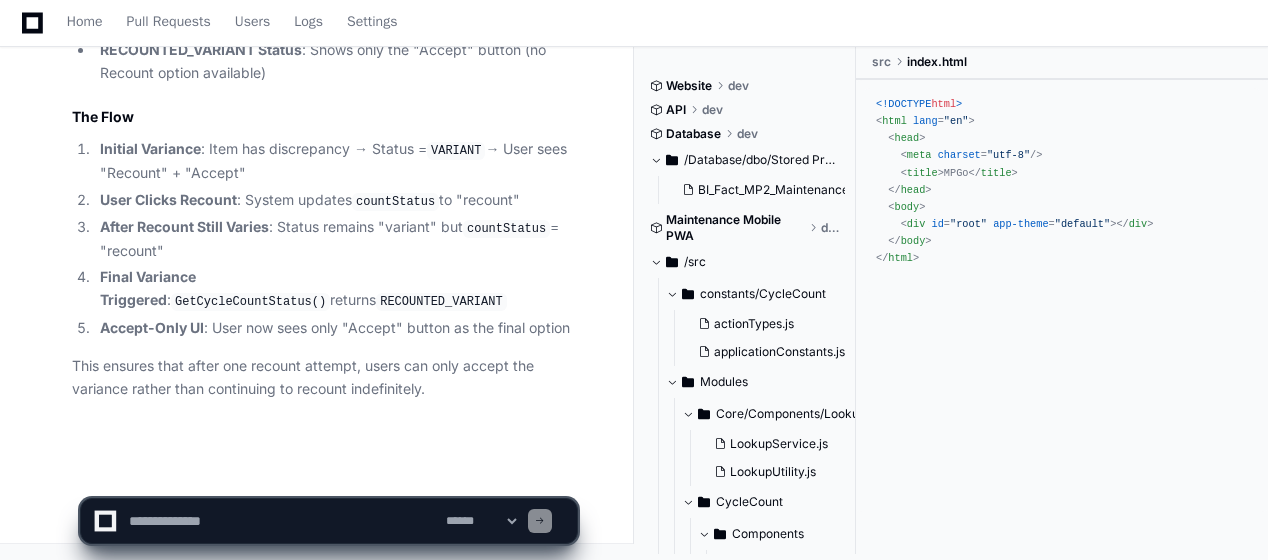 click on "[PERSON_NAME].[PERSON_NAME] 2 minutes ago what is the trigger in mpgo that shows a user that this is a final variances and the only UI option is accept?
PlayerZero 2 minutes ago Thinking Researching mpgo final variances accept only UI option trigger  The user is asking about something specific in "mpgo" - they want to know what triggers a UI state where the user sees "final variances" and the only option is to "accept".
Let me search for information about mpgo and final variances in the codebase. I should look for:
1. What "mpgo" refers to
2. Final variances functionality
3. UI logic that shows only "accept" option
Let me start with a semantic search to understand what mpgo is and find relevant code about final variances.  I'll search for information about "mpgo" and "final variances" to understand the trigger that shows users the accept-only UI option.
Researching mpgo Researching final variances accept Researching CYCLE_COUNT_STATUSES FINAL VerifyItemsUtils.js" 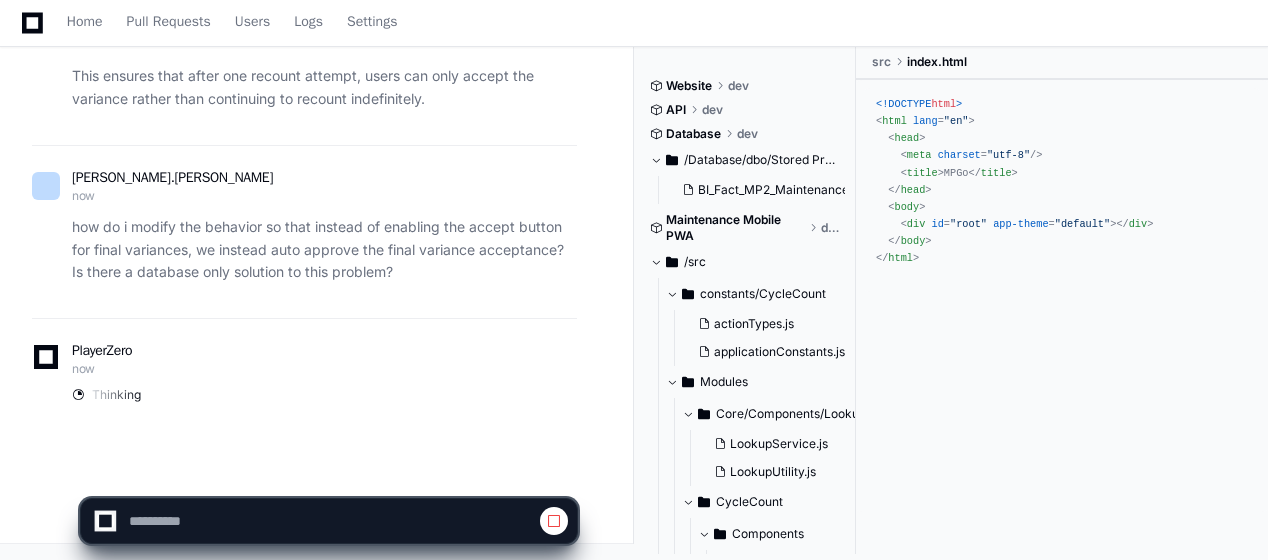 scroll, scrollTop: 1840, scrollLeft: 0, axis: vertical 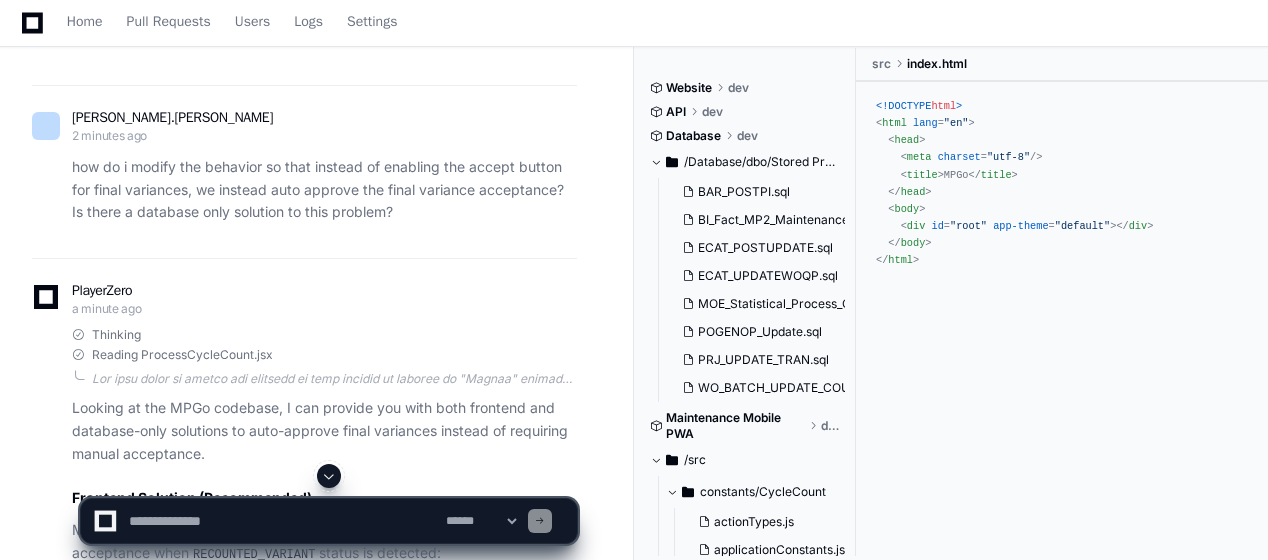 click 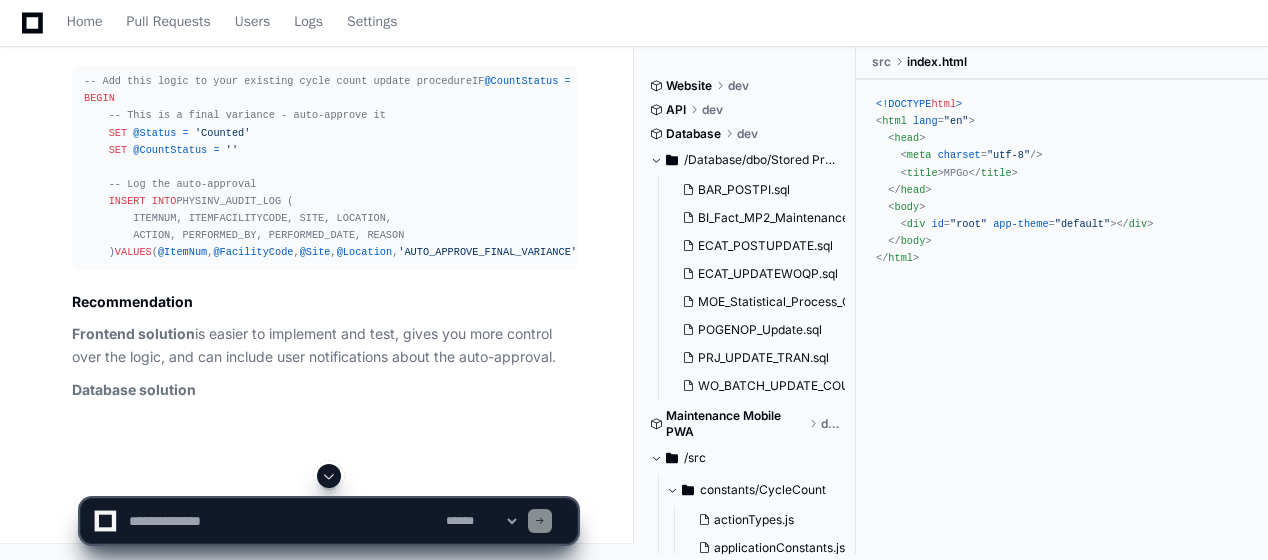 scroll, scrollTop: 5267, scrollLeft: 0, axis: vertical 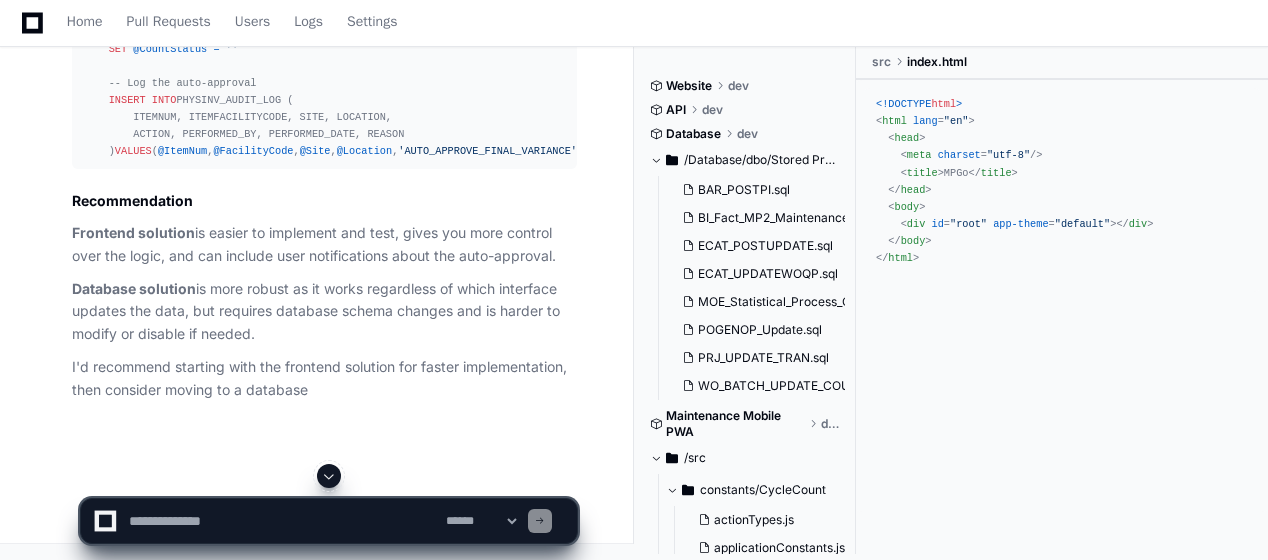 click on "[PERSON_NAME].[PERSON_NAME] 18 minutes ago what is the trigger in mpgo that shows a user that this is a final variances and the only UI option is accept?
PlayerZero 18 minutes ago Thinking Researching mpgo final variances accept only UI option trigger  The user is asking about something specific in "mpgo" - they want to know what triggers a UI state where the user sees "final variances" and the only option is to "accept".
Let me search for information about mpgo and final variances in the codebase. I should look for:
1. What "mpgo" refers to
2. Final variances functionality
3. UI logic that shows only "accept" option
Let me start with a semantic search to understand what mpgo is and find relevant code about final variances.  I'll search for information about "mpgo" and "final variances" to understand the trigger that shows users the accept-only UI option.
Researching mpgo Researching final variances accept Researching CYCLE_COUNT_STATUSES FINAL 2 3 .
2" 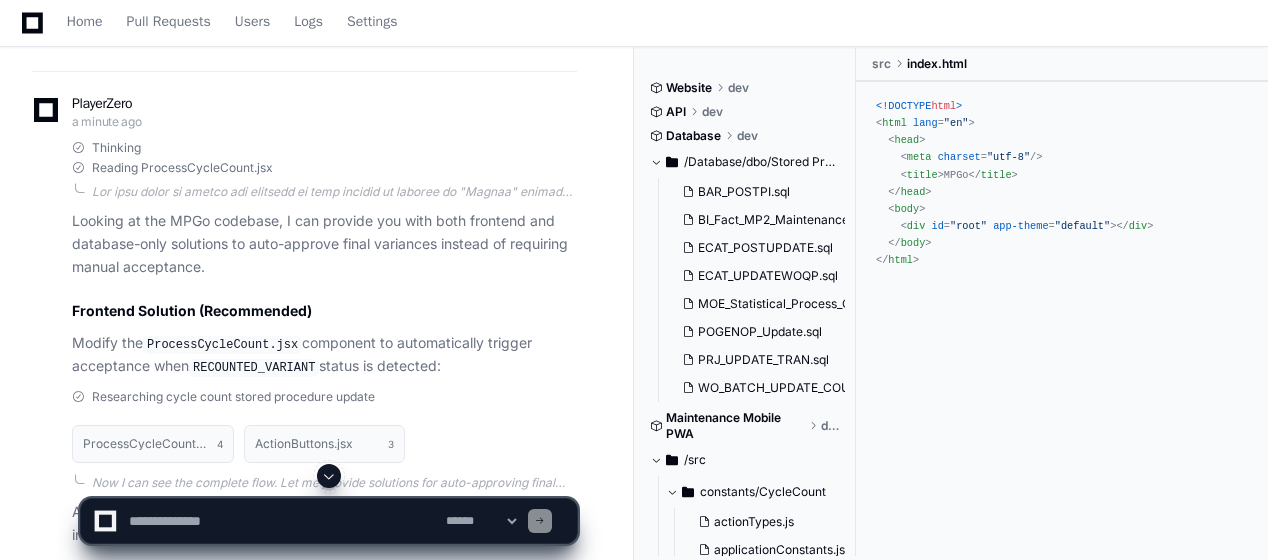 scroll, scrollTop: 2067, scrollLeft: 0, axis: vertical 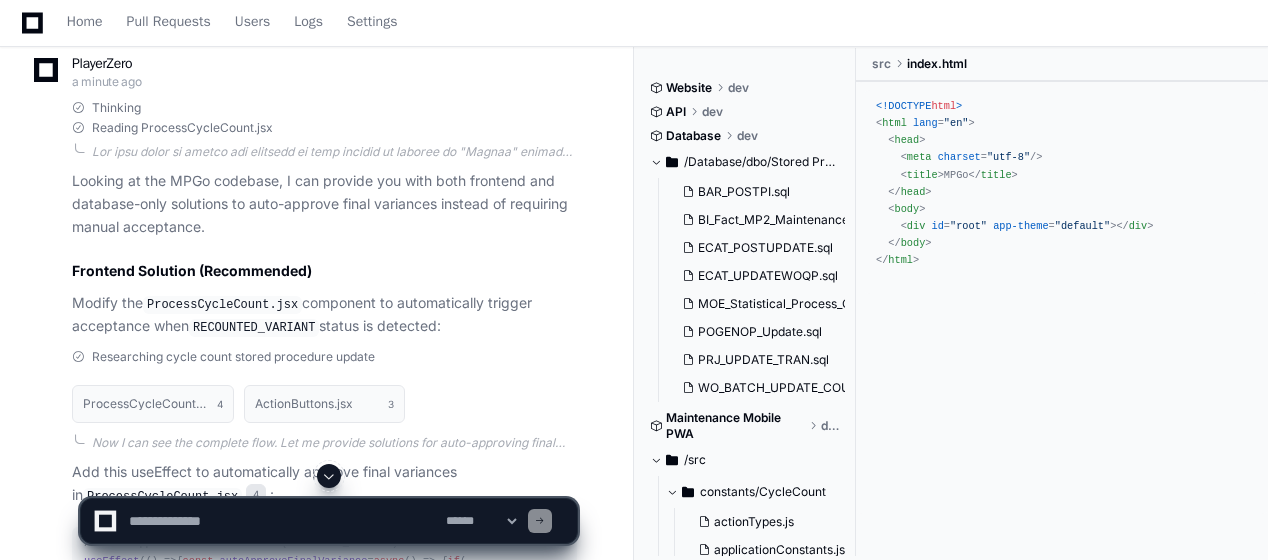 click on "PlayerZero a minute ago Thinking Reading ProcessCycleCount.jsx Looking at the MPGo codebase, I can provide you with both frontend and database-only solutions to auto-approve final variances instead of requiring manual acceptance.
Frontend Solution (Recommended)
Modify the  ProcessCycleCount.jsx  component to automatically trigger acceptance when  RECOUNTED_VARIANT  status is detected:
Researching cycle count stored procedure update ProcessCycleCount.jsx 4 ActionButtons.jsx 3 Add this useEffect to automatically approve final variances in  ProcessCycleCount.jsx 4 :
// Auto-approve final variances (RECOUNTED_VARIANT)
useEffect ( () =>  {
const   autoApproveFinalVariance  =  async  ( ) => {
if  (
cycleCountStatus ===  CYCLE_COUNT_STATUSES . RECOUNTED_VARIANT  &&
cycleCount?. isVerified  &&
!cycleCount?. isSubmitted  &&
!inProgress
) {
// Auto-approve the final variance
setInProgress ( true );
await   (" 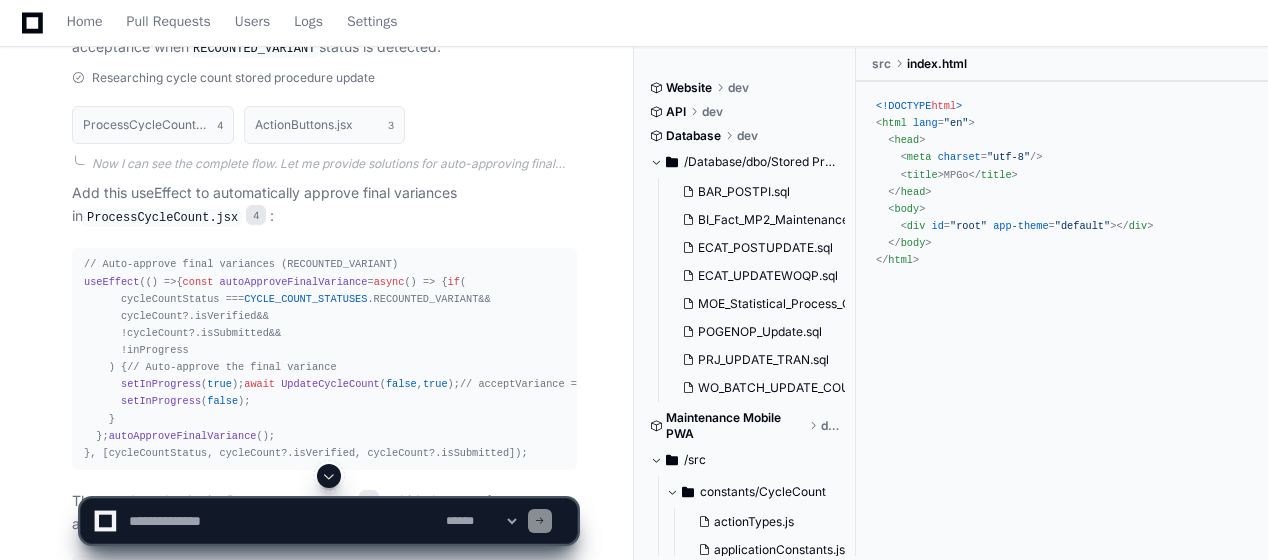 scroll, scrollTop: 2347, scrollLeft: 0, axis: vertical 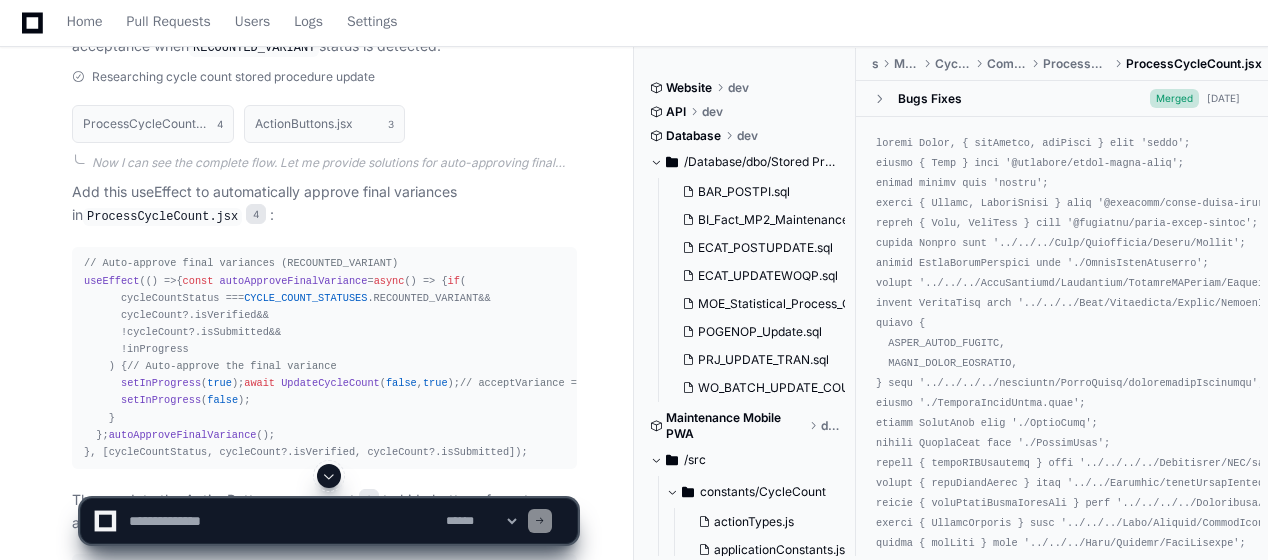 click on "Add this useEffect to automatically approve final variances in  ProcessCycleCount.jsx 4 :" 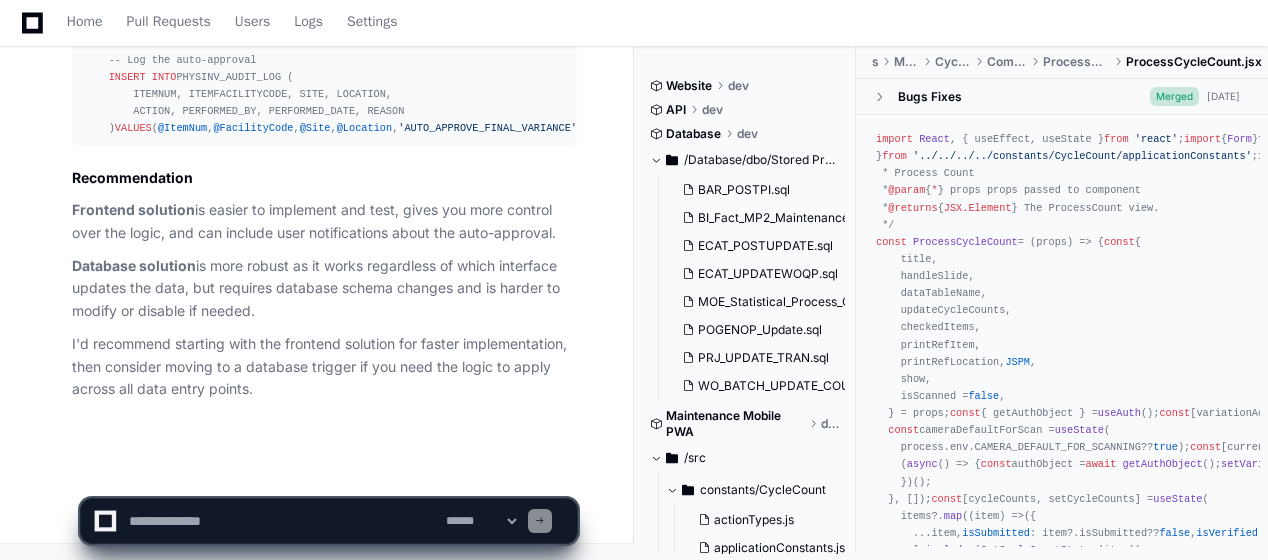 scroll, scrollTop: 5584, scrollLeft: 0, axis: vertical 